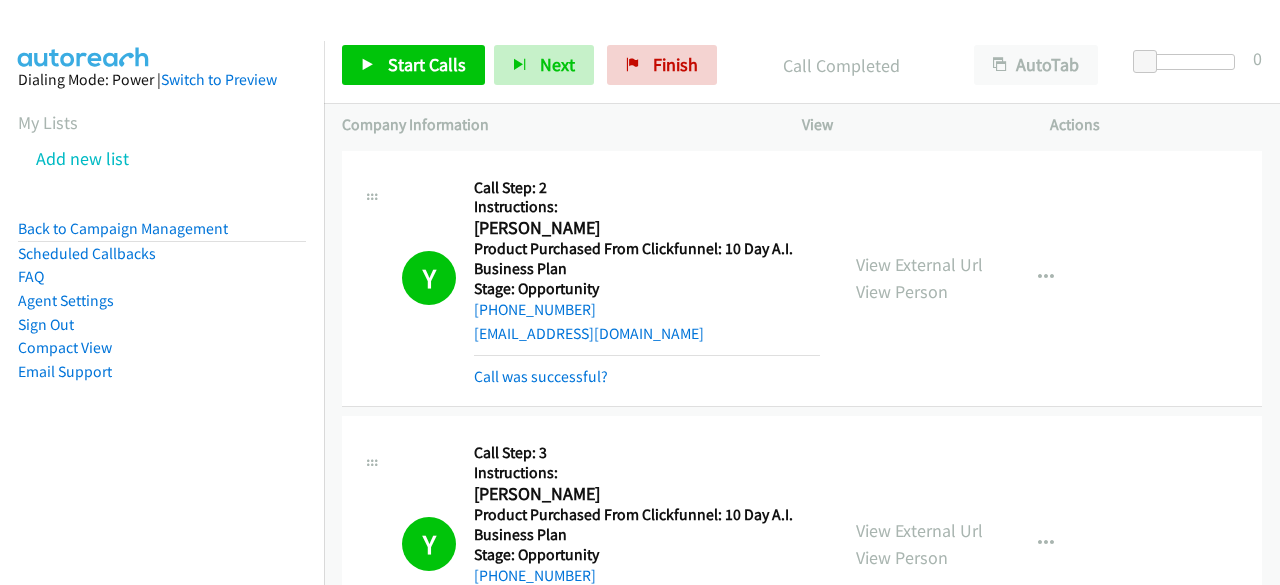 scroll, scrollTop: 0, scrollLeft: 0, axis: both 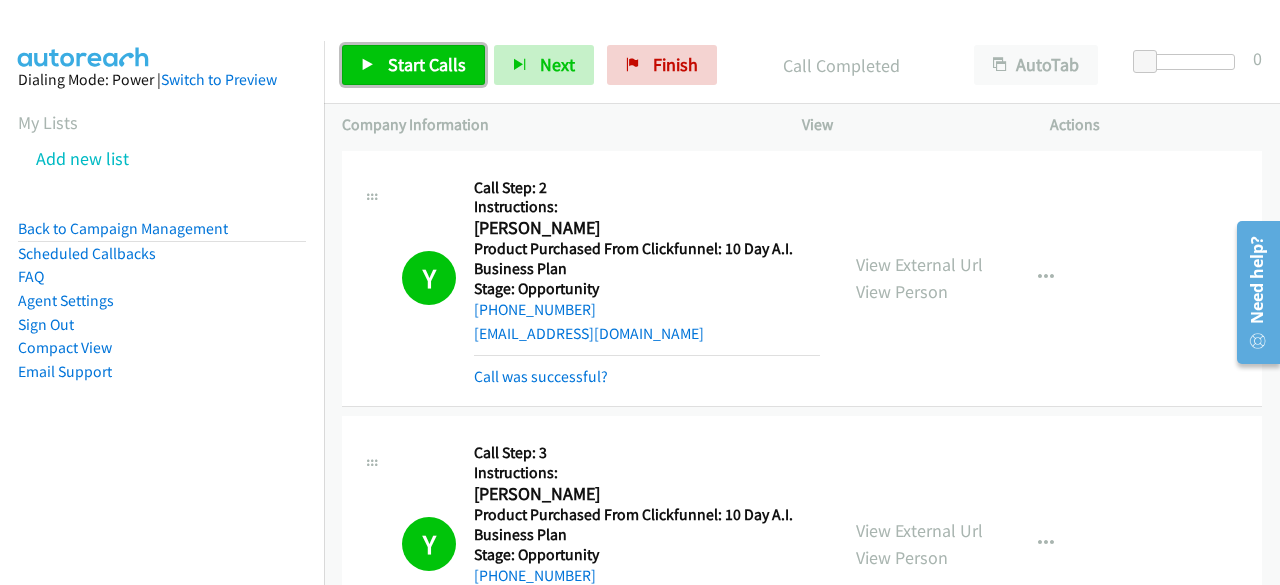 click on "Start Calls" at bounding box center [427, 64] 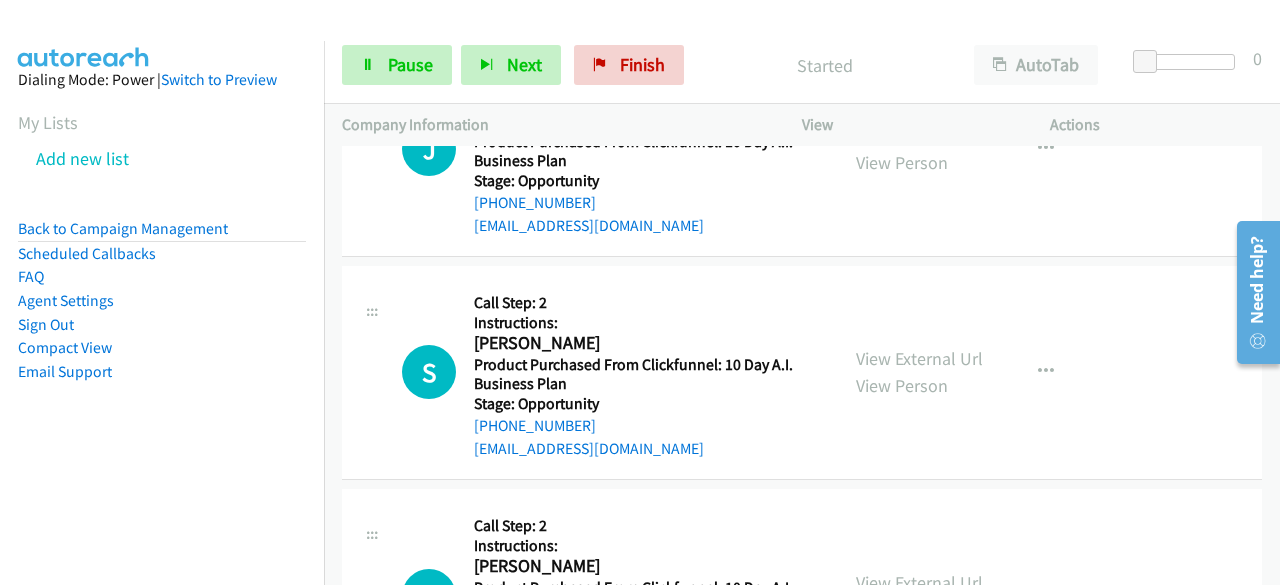 scroll, scrollTop: 24024, scrollLeft: 0, axis: vertical 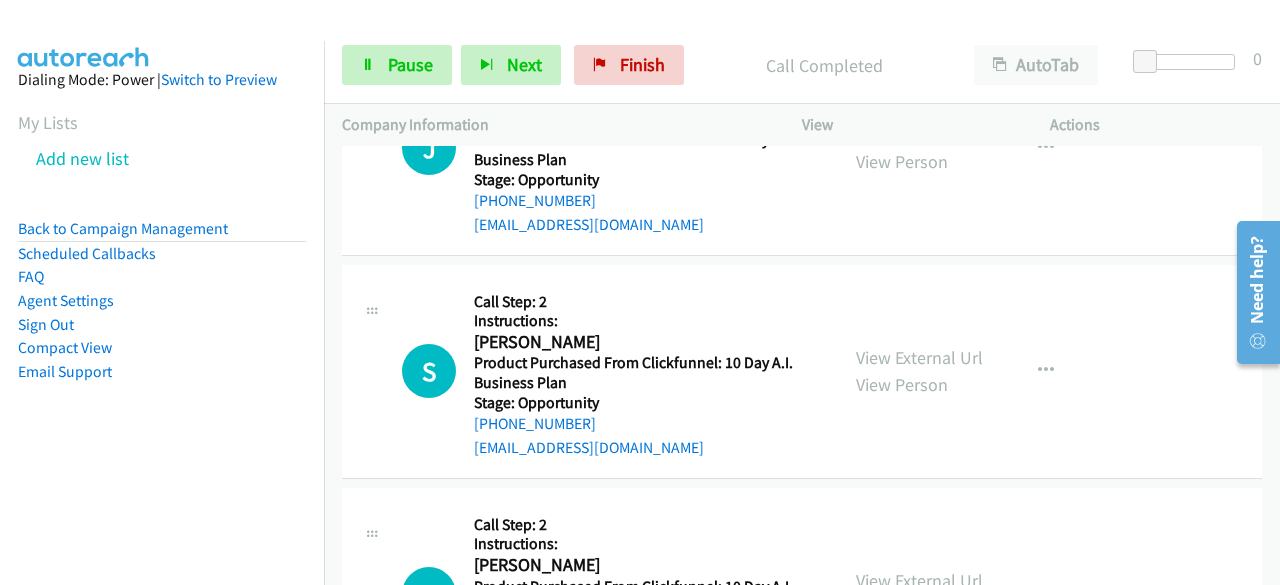 click on "Dialing Mode: Power
|
Switch to Preview
My Lists
Add new list
Back to Campaign Management
Scheduled Callbacks
FAQ
Agent Settings
Sign Out
Compact View
Email Support" at bounding box center [162, 257] 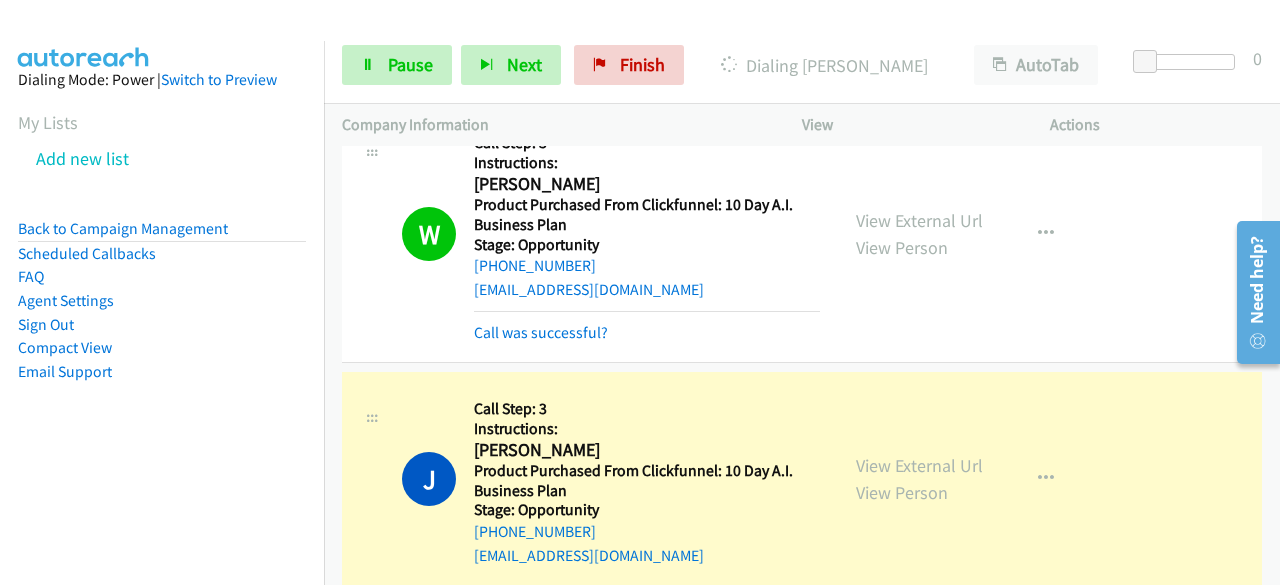 scroll, scrollTop: 23512, scrollLeft: 0, axis: vertical 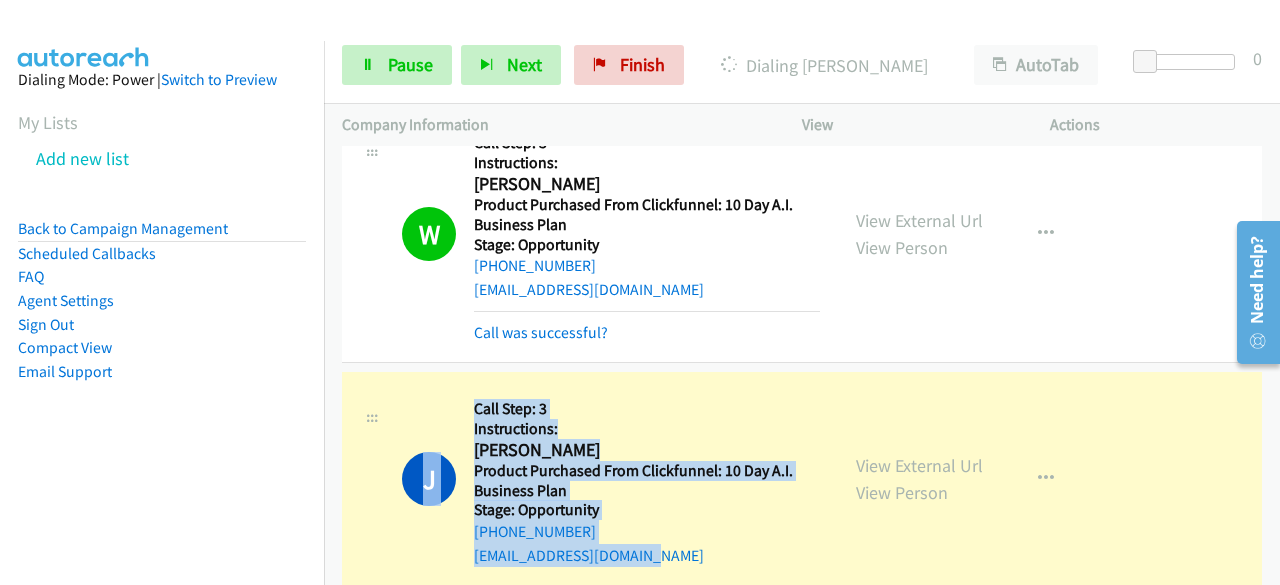 drag, startPoint x: 668, startPoint y: 485, endPoint x: 442, endPoint y: 459, distance: 227.49066 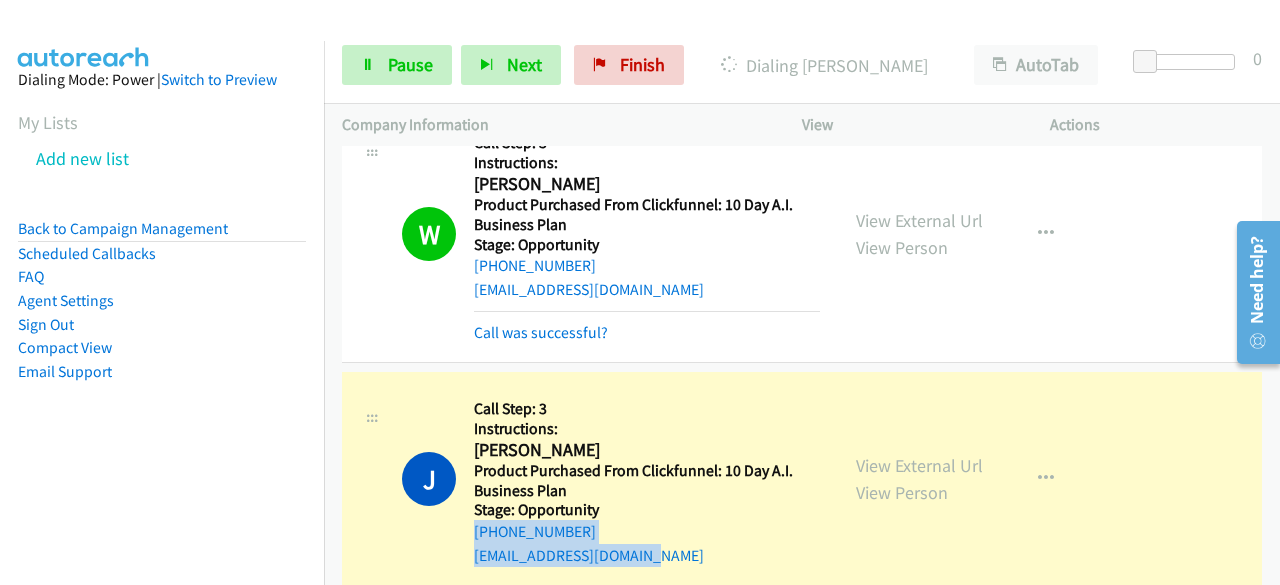 copy on "[PHONE_NUMBER]
[EMAIL_ADDRESS][DOMAIN_NAME]" 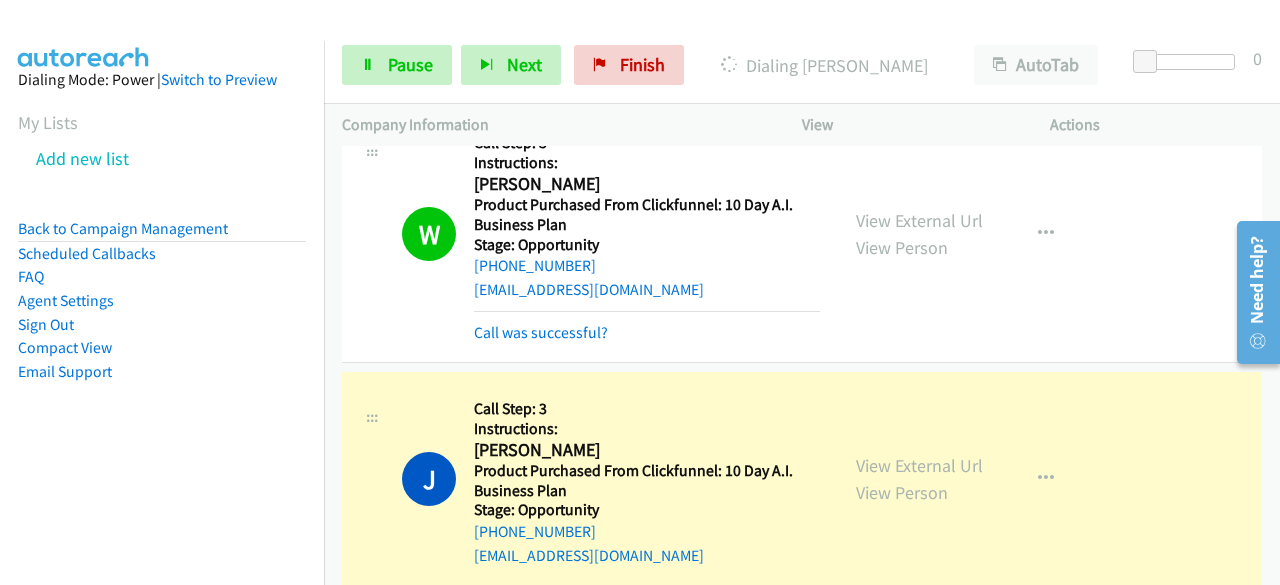click on "[PHONE_NUMBER]" at bounding box center [647, 532] 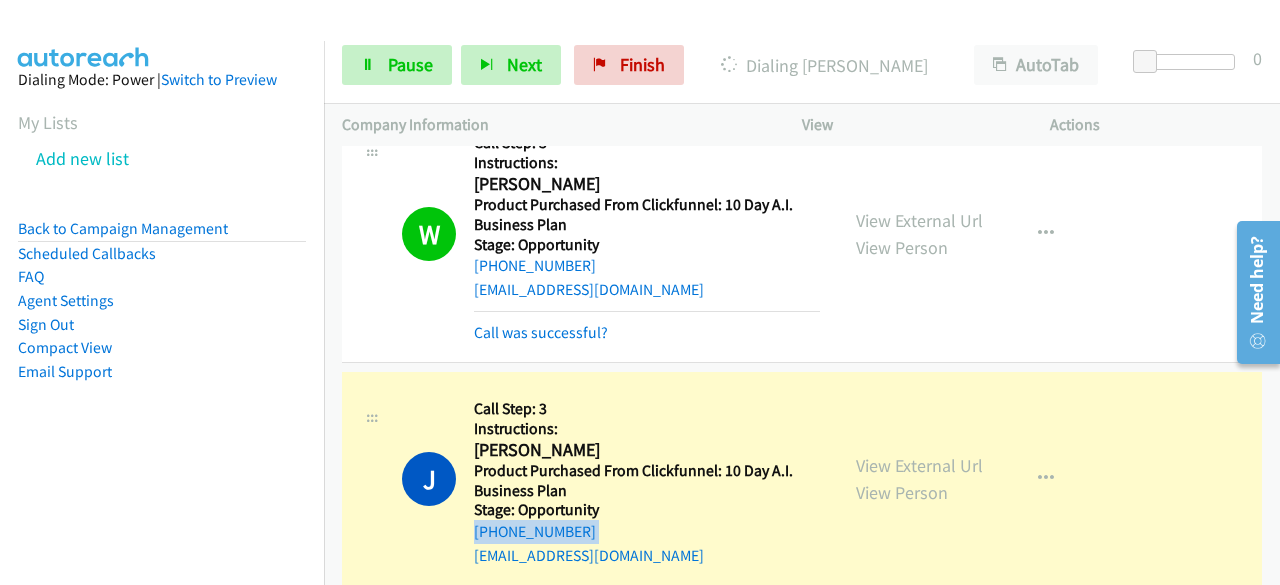 click on "[PHONE_NUMBER]" at bounding box center (647, 532) 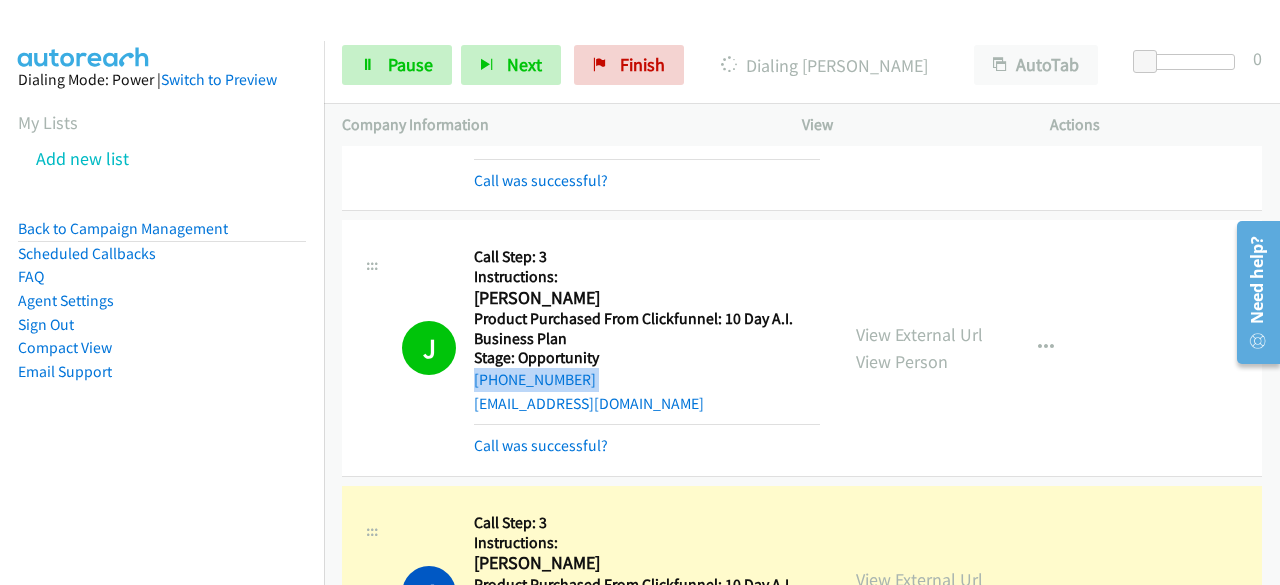 scroll, scrollTop: 23667, scrollLeft: 0, axis: vertical 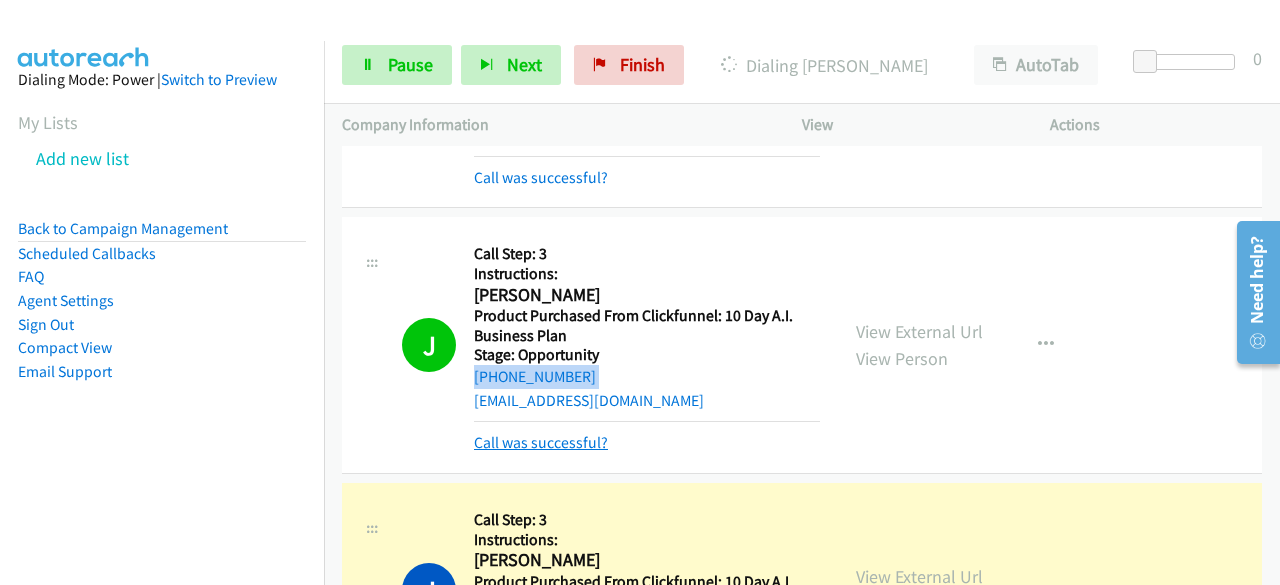 click on "Call was successful?" at bounding box center [541, 442] 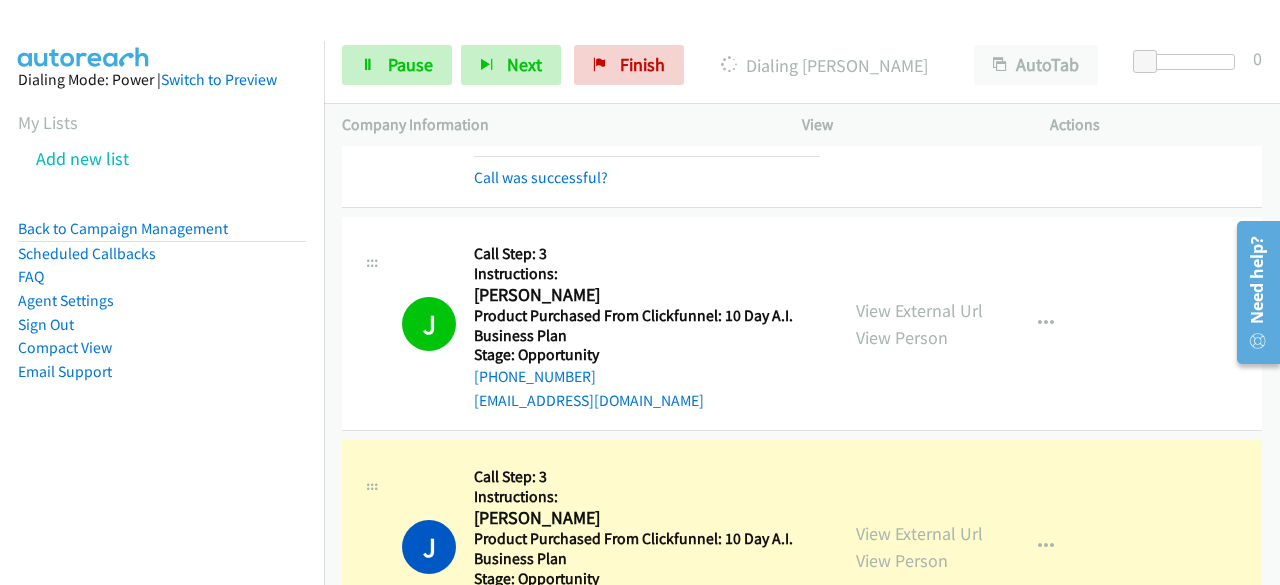 click on "[EMAIL_ADDRESS][DOMAIN_NAME]" at bounding box center (647, 401) 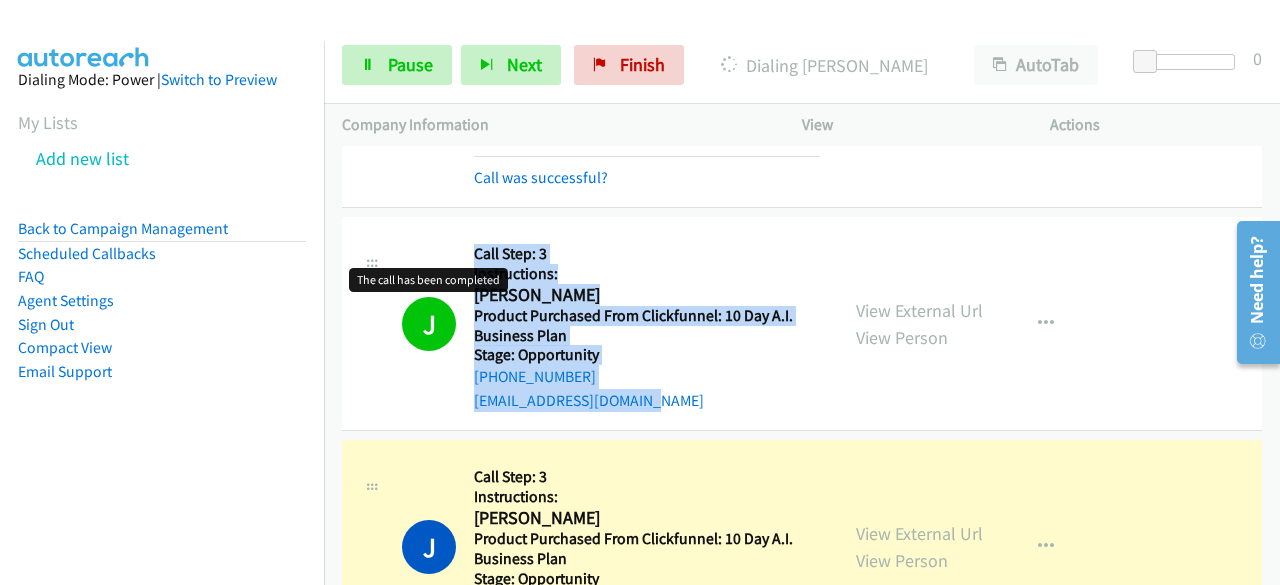 drag, startPoint x: 684, startPoint y: 318, endPoint x: 431, endPoint y: 227, distance: 268.868 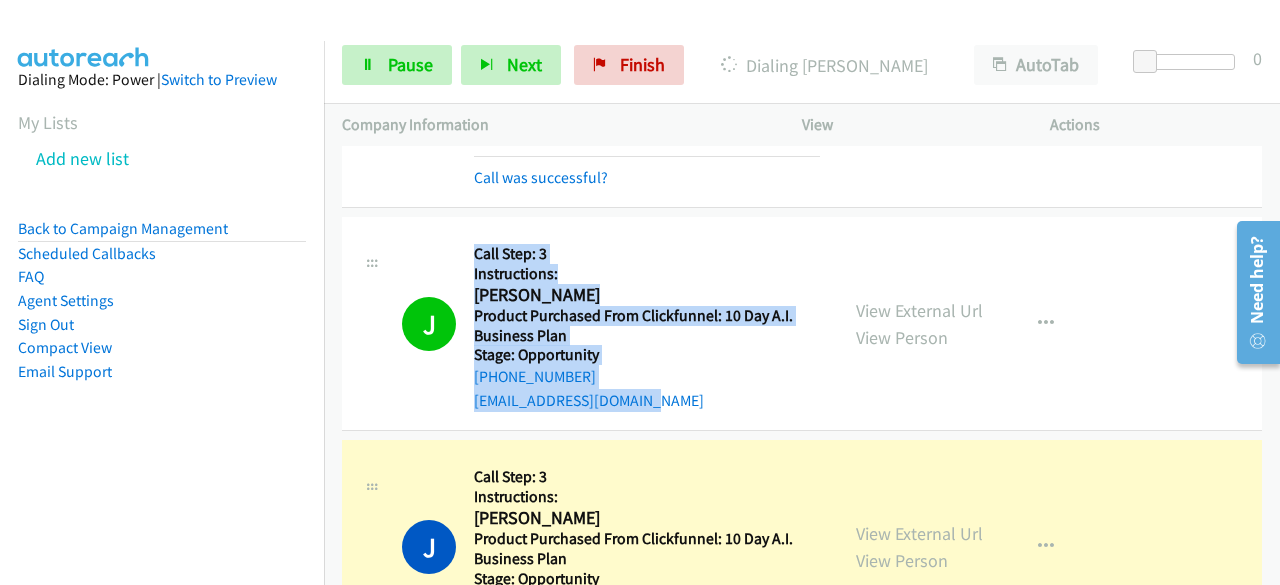 click on "[PERSON_NAME]" at bounding box center [643, 295] 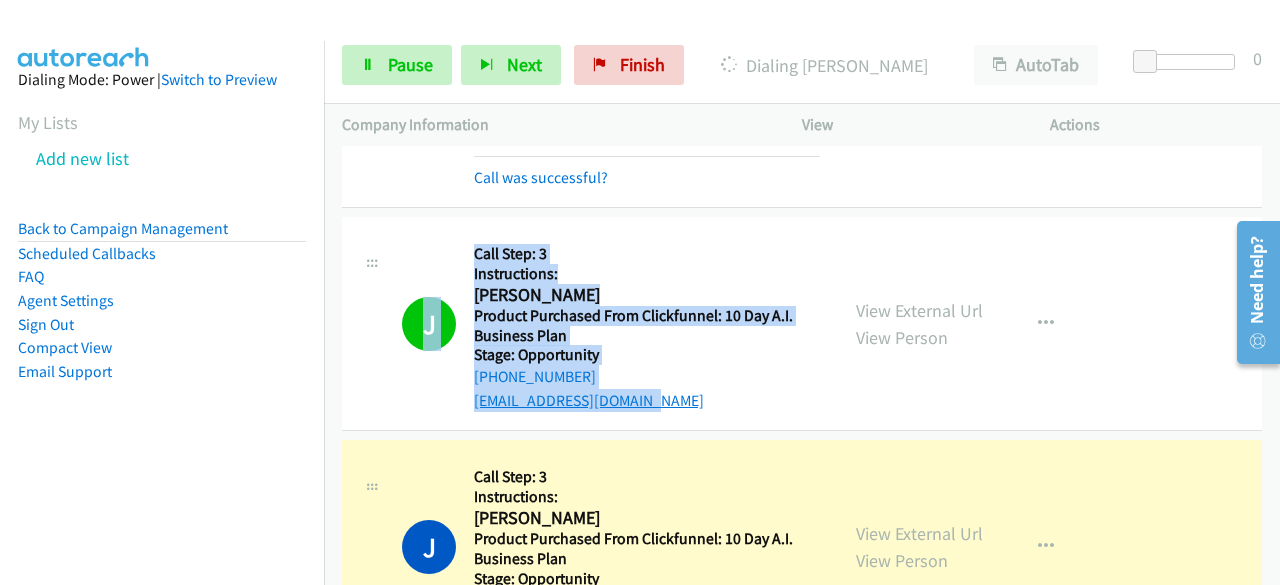 drag, startPoint x: 470, startPoint y: 213, endPoint x: 654, endPoint y: 310, distance: 208.00241 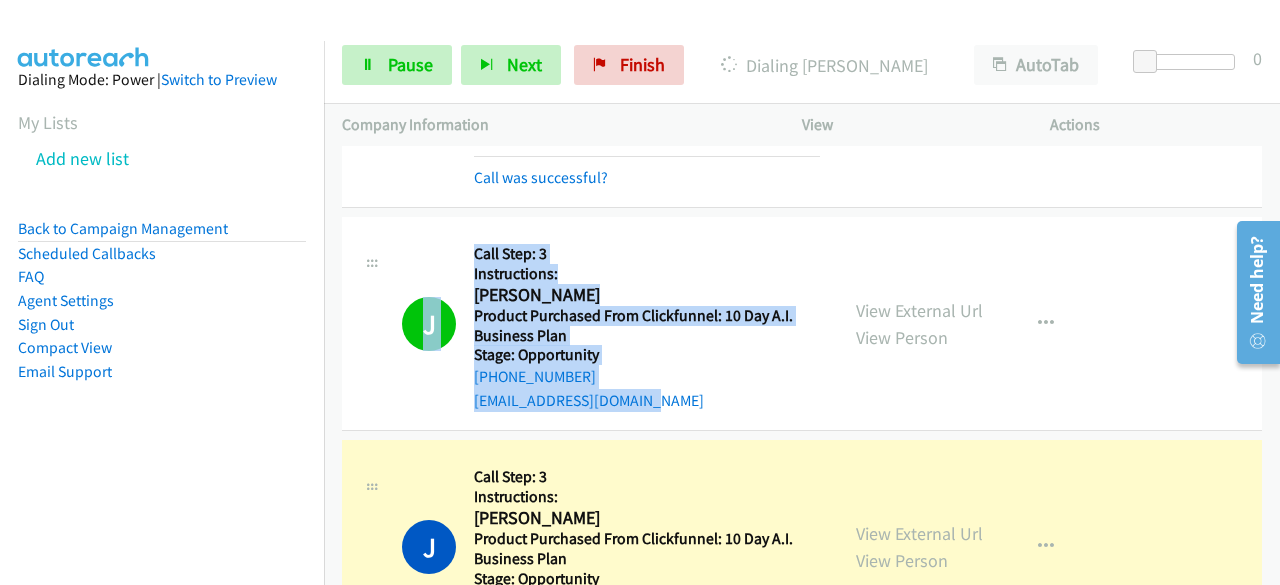 click on "[EMAIL_ADDRESS][DOMAIN_NAME]" at bounding box center (647, 401) 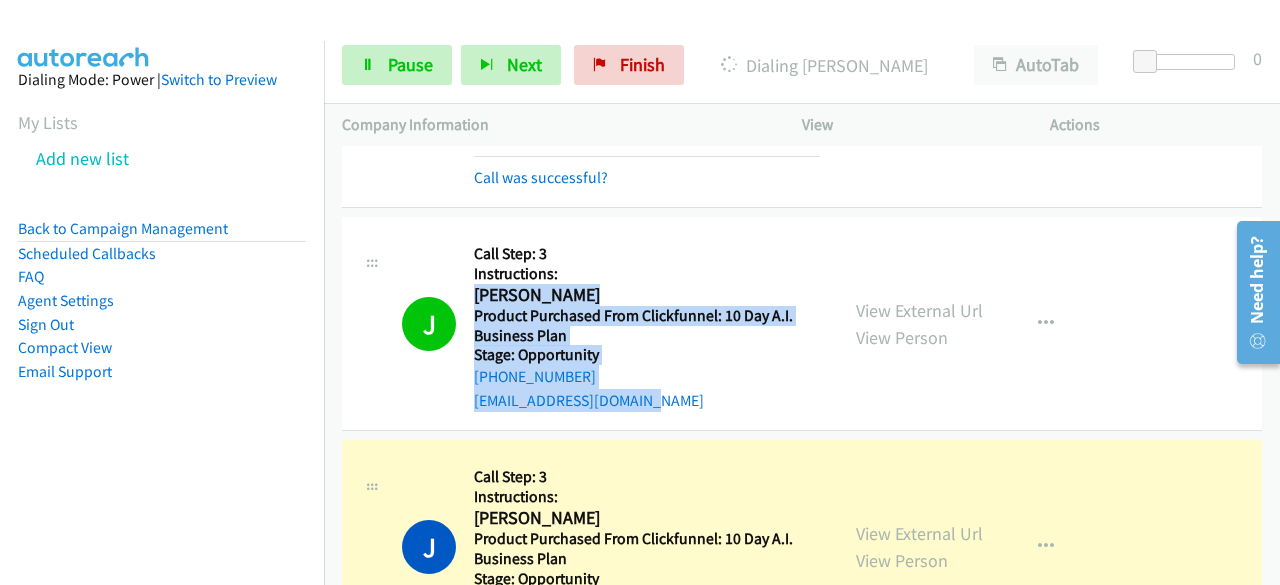drag, startPoint x: 671, startPoint y: 323, endPoint x: 472, endPoint y: 215, distance: 226.41776 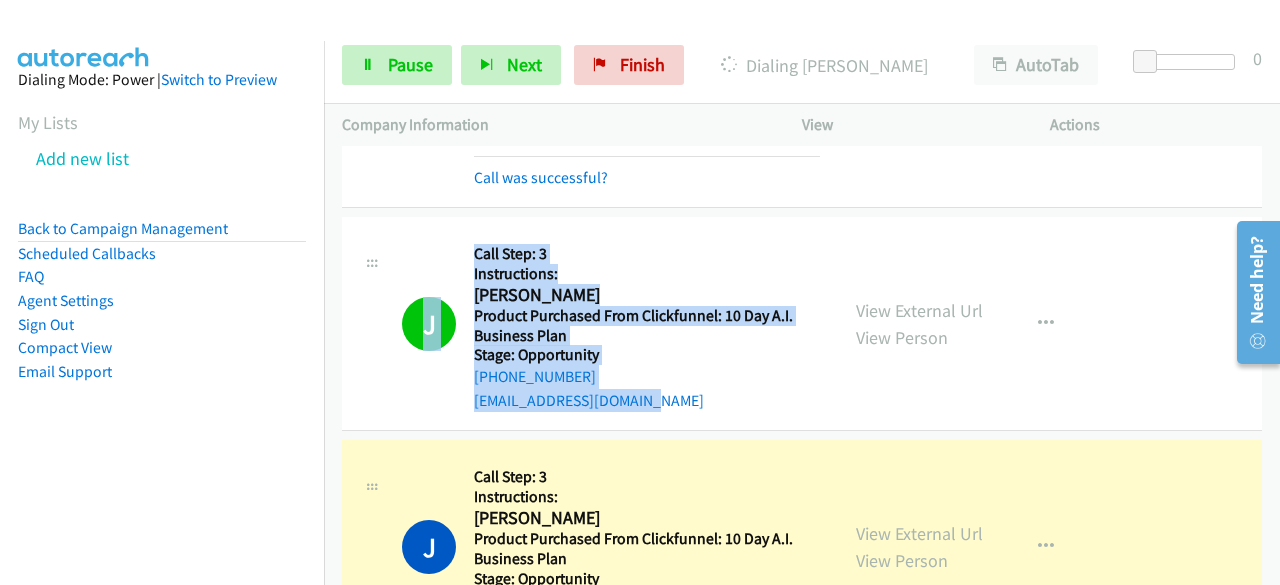 drag, startPoint x: 519, startPoint y: 220, endPoint x: 575, endPoint y: 196, distance: 60.926186 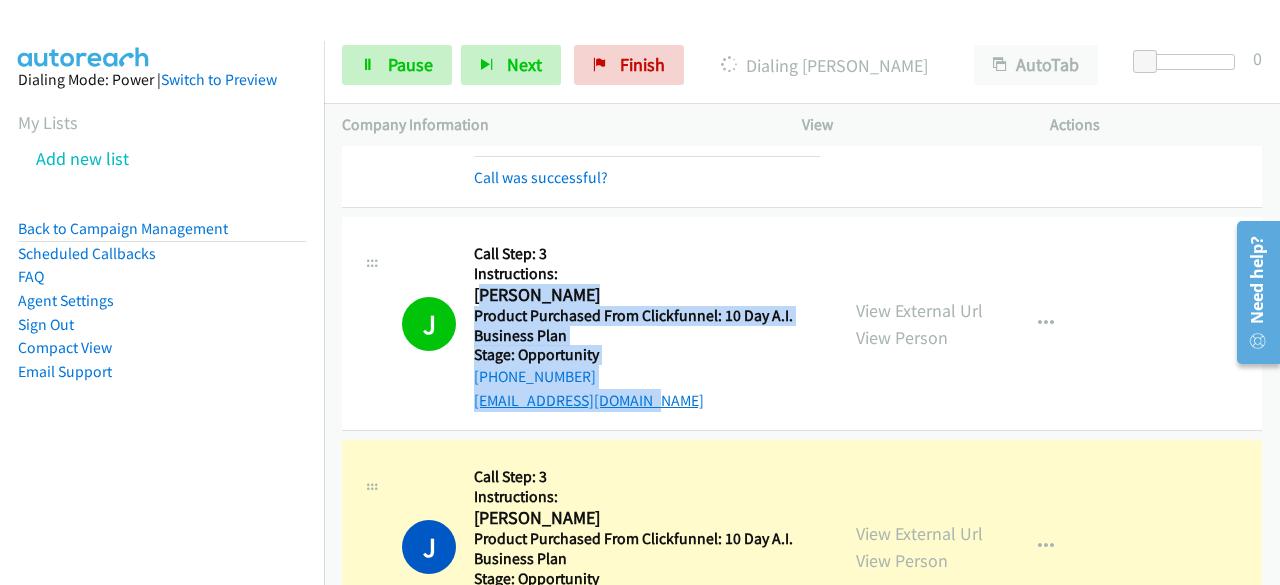 drag, startPoint x: 478, startPoint y: 214, endPoint x: 650, endPoint y: 323, distance: 203.62956 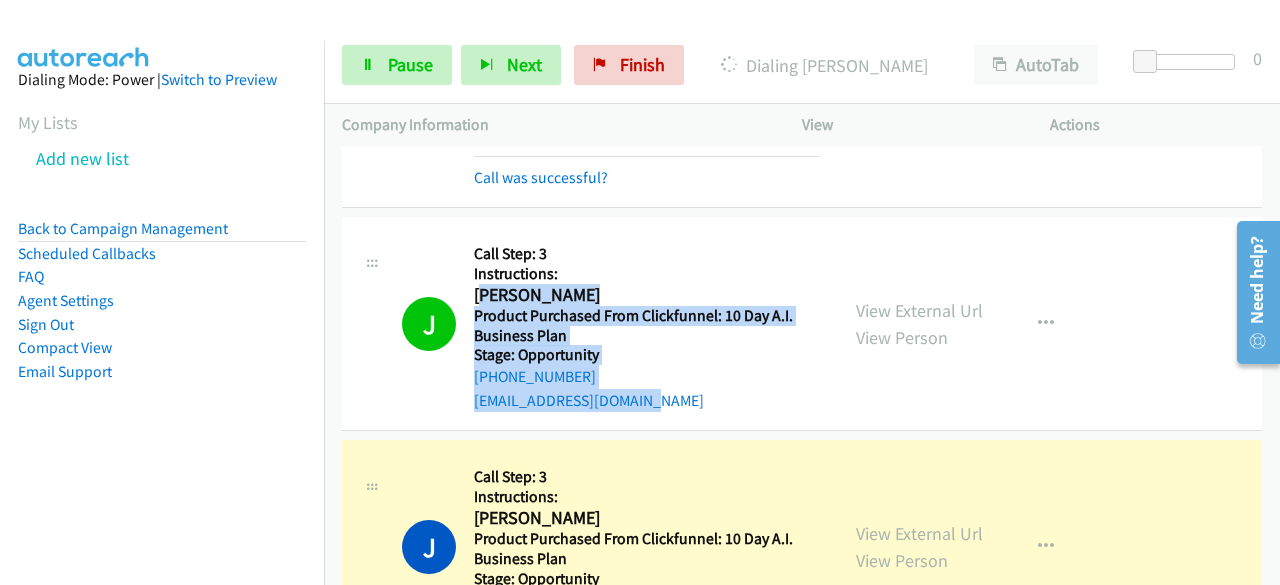 click on "Stage: Opportunity" at bounding box center [647, 355] 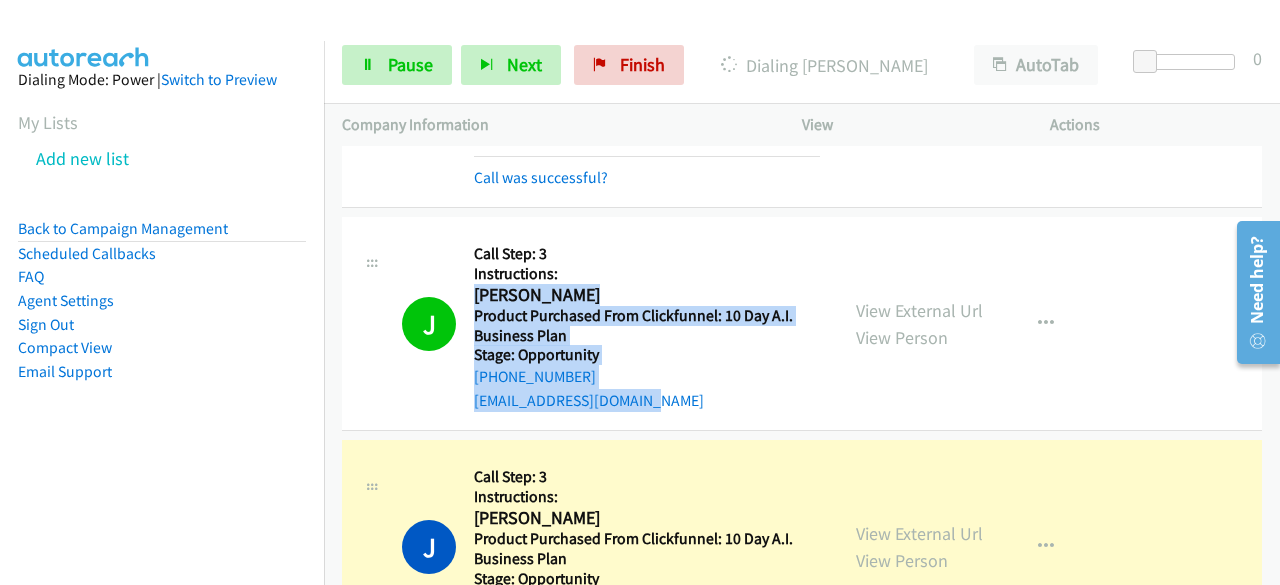 drag, startPoint x: 476, startPoint y: 211, endPoint x: 703, endPoint y: 309, distance: 247.25089 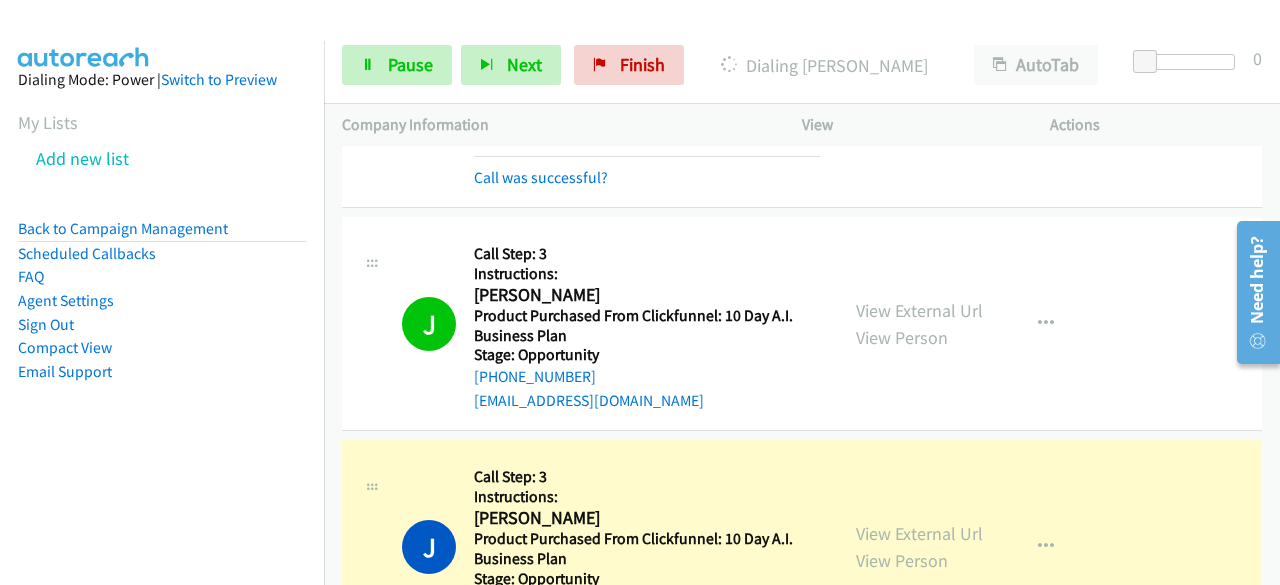 click on "Dialing Mode: Power
|
Switch to Preview
My Lists
Add new list
Back to Campaign Management
Scheduled Callbacks
FAQ
Agent Settings
Sign Out
Compact View
Email Support" at bounding box center (162, 257) 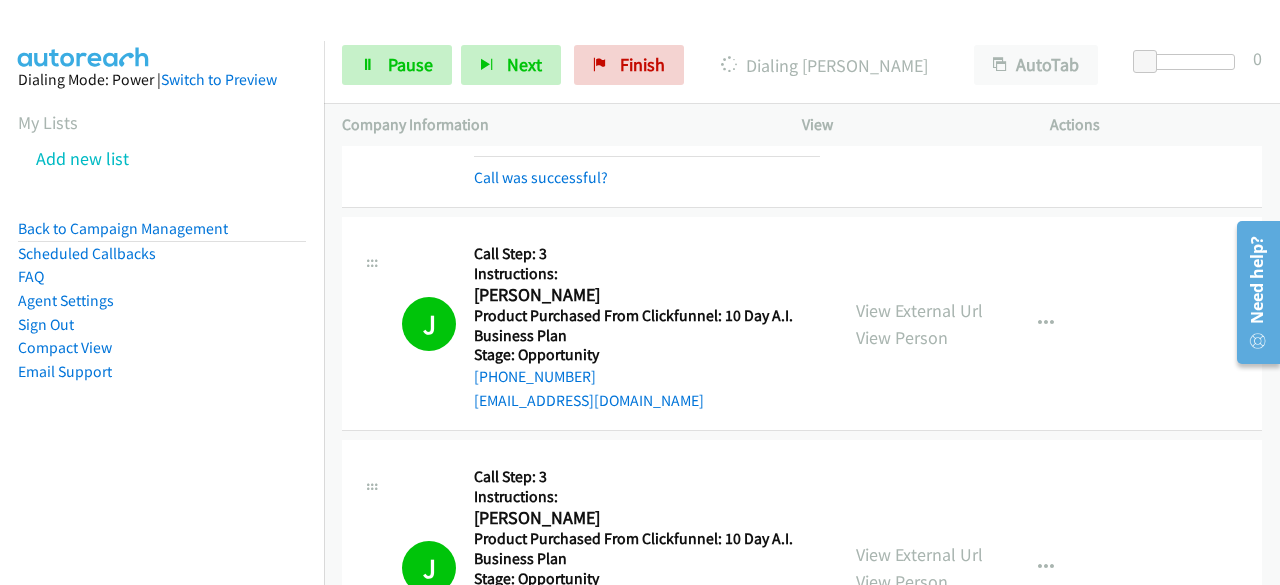 click on "Dialing Mode: Power
|
Switch to Preview
My Lists
Add new list
Back to Campaign Management
Scheduled Callbacks
FAQ
Agent Settings
Sign Out
Compact View
Email Support" at bounding box center [162, 333] 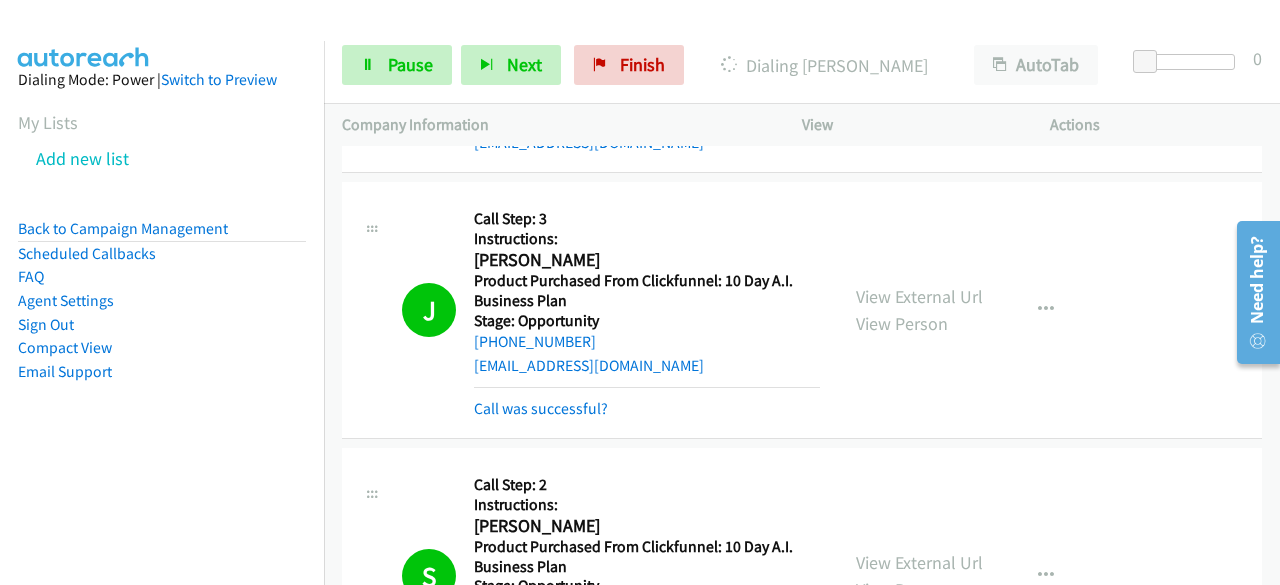 scroll, scrollTop: 24259, scrollLeft: 0, axis: vertical 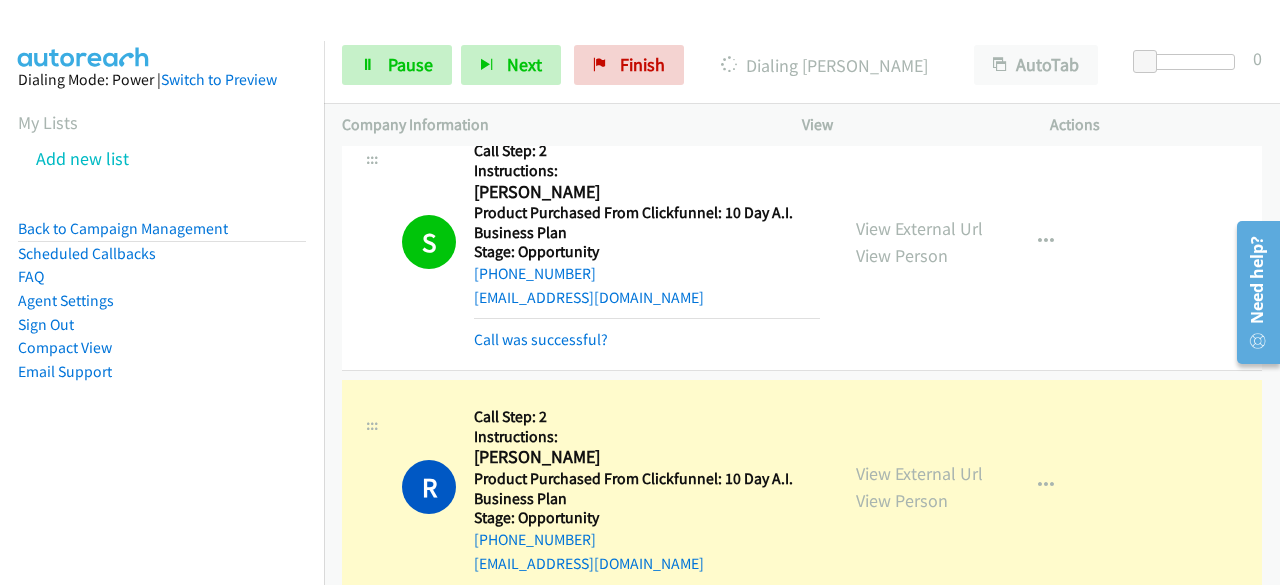 click on "[PERSON_NAME]" at bounding box center (643, 457) 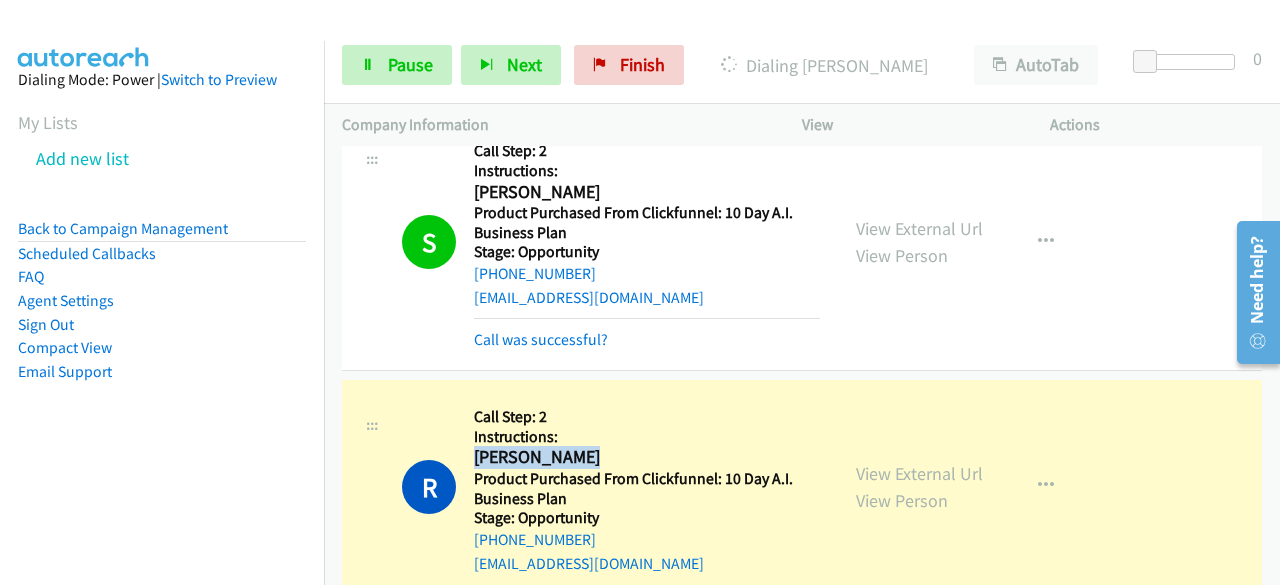 click on "[PERSON_NAME]" at bounding box center [643, 457] 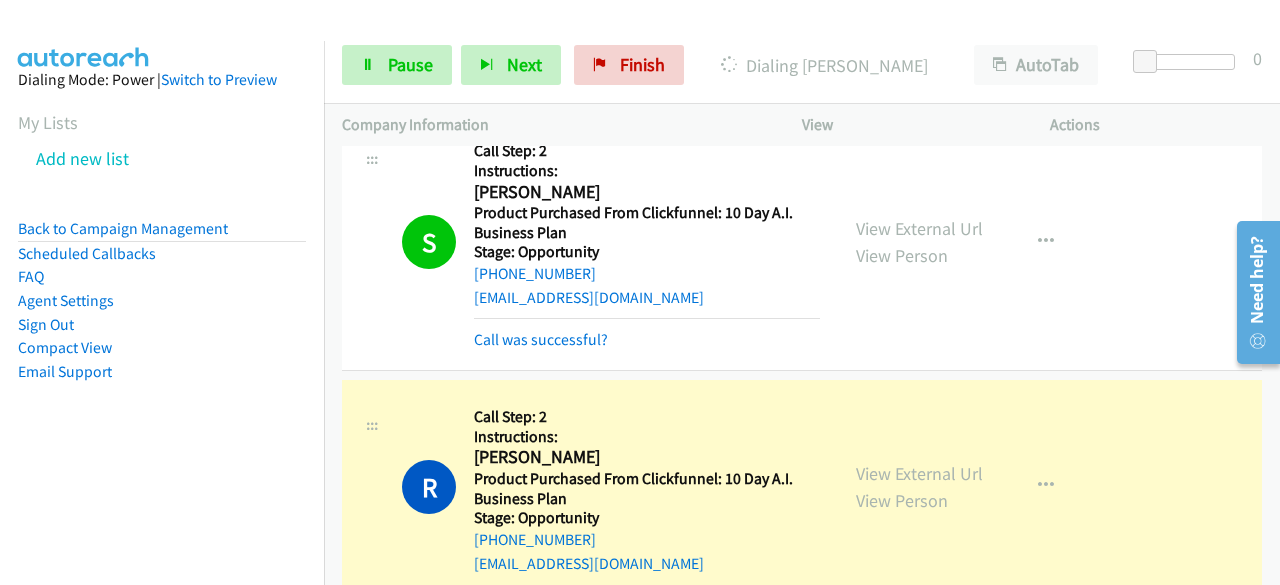 click on "[PHONE_NUMBER]" at bounding box center [647, 540] 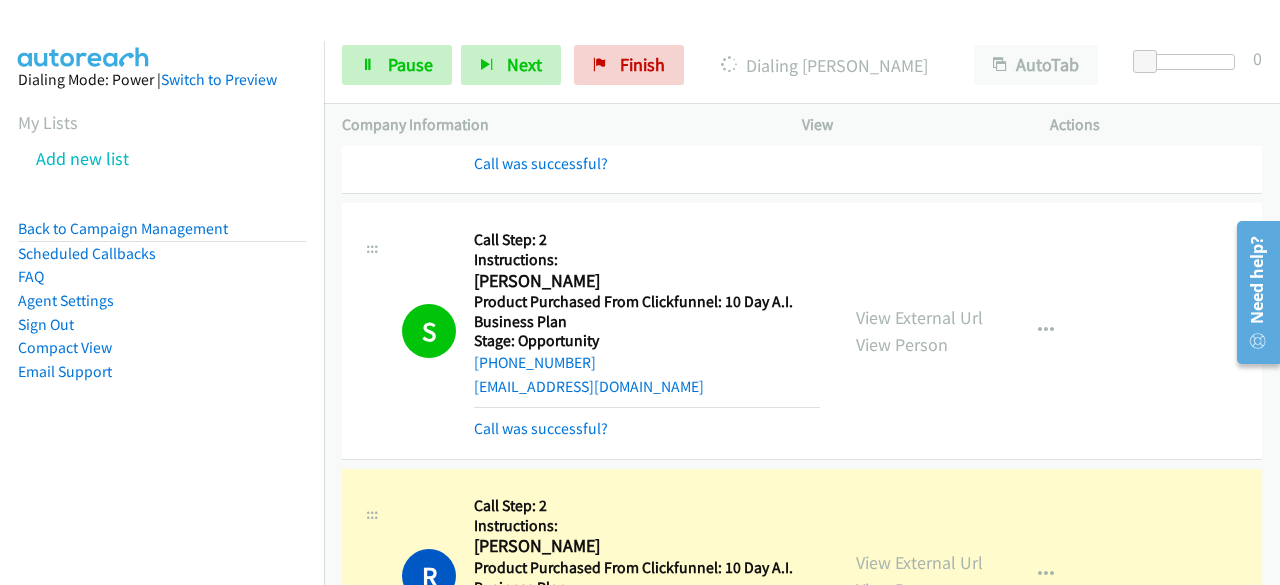scroll, scrollTop: 24344, scrollLeft: 0, axis: vertical 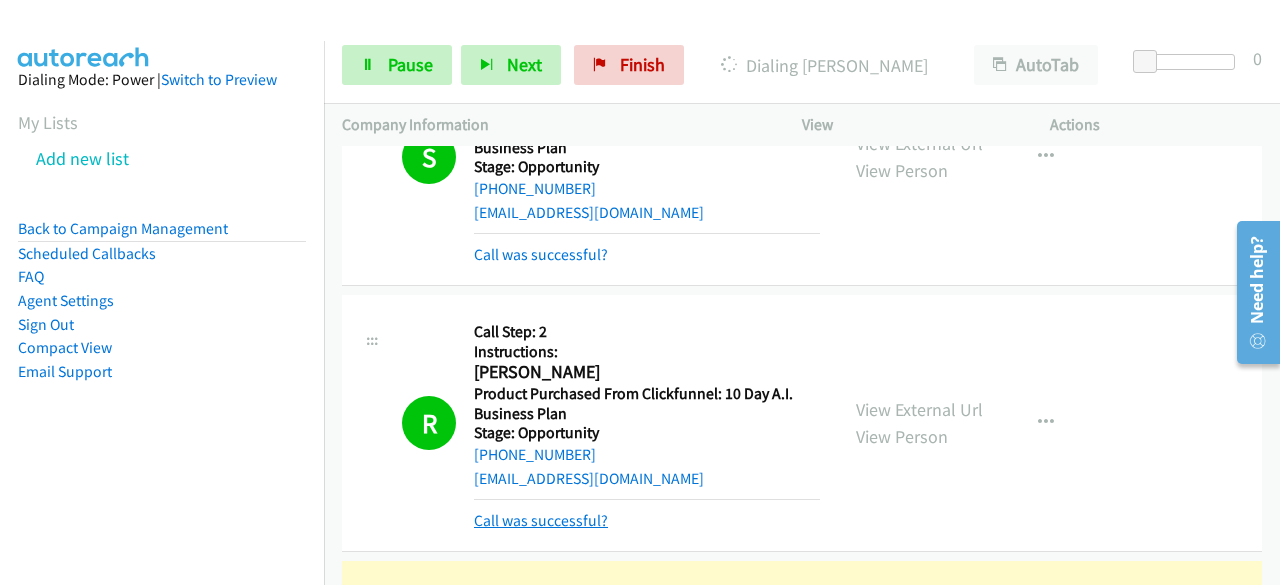 click on "Call was successful?" at bounding box center (541, 520) 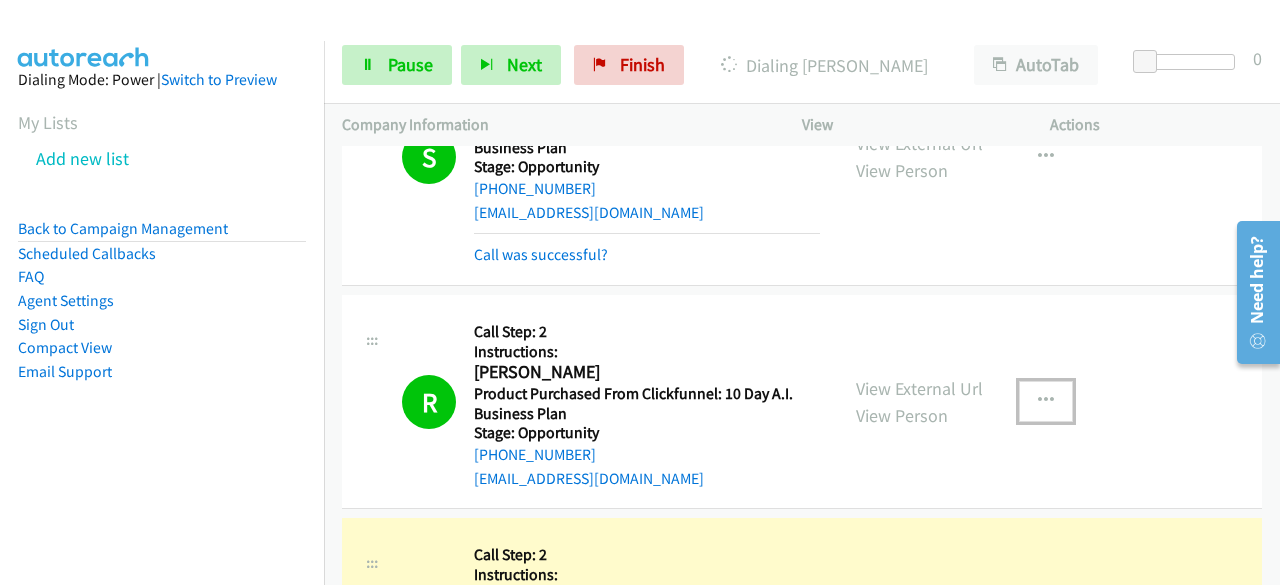 click at bounding box center [1046, 401] 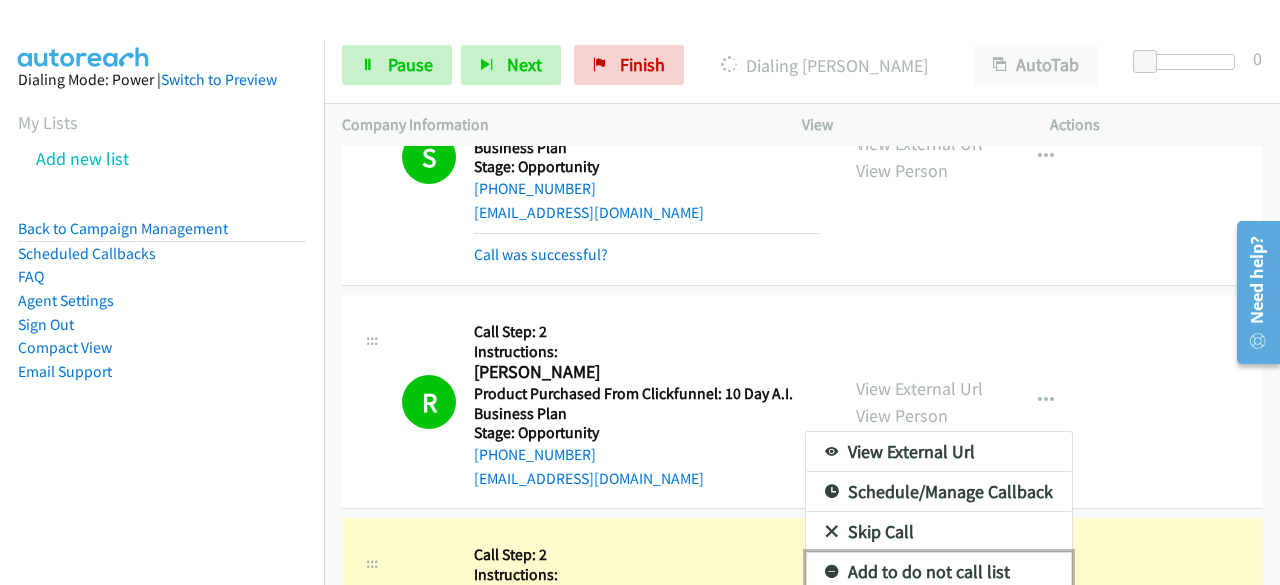 click on "Add to do not call list" at bounding box center [939, 572] 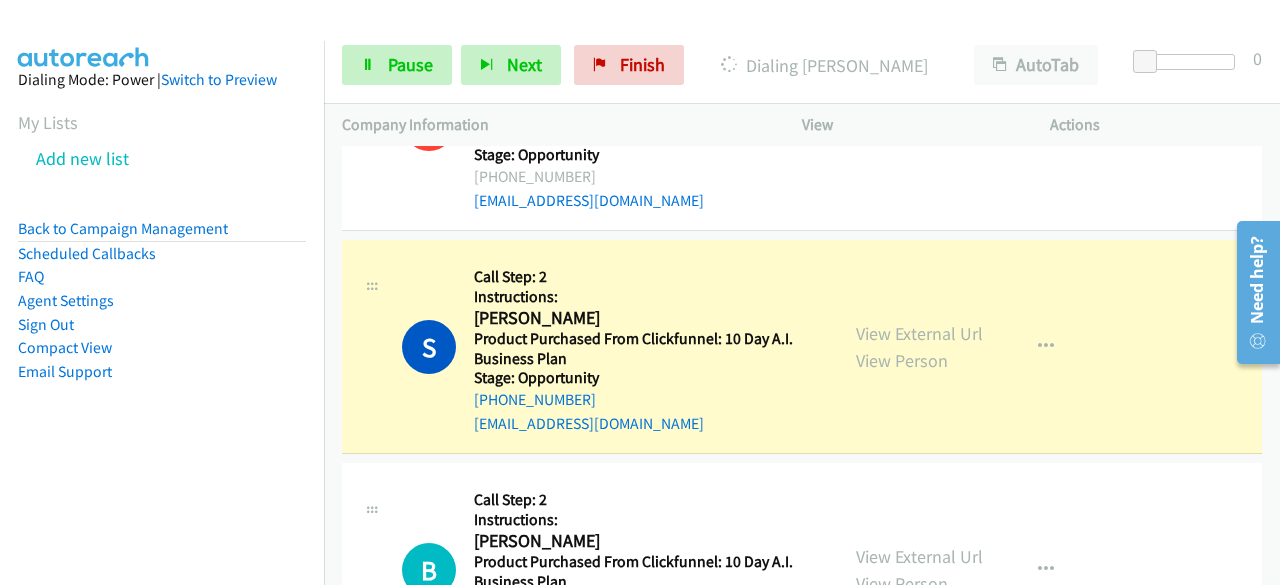 scroll, scrollTop: 24657, scrollLeft: 0, axis: vertical 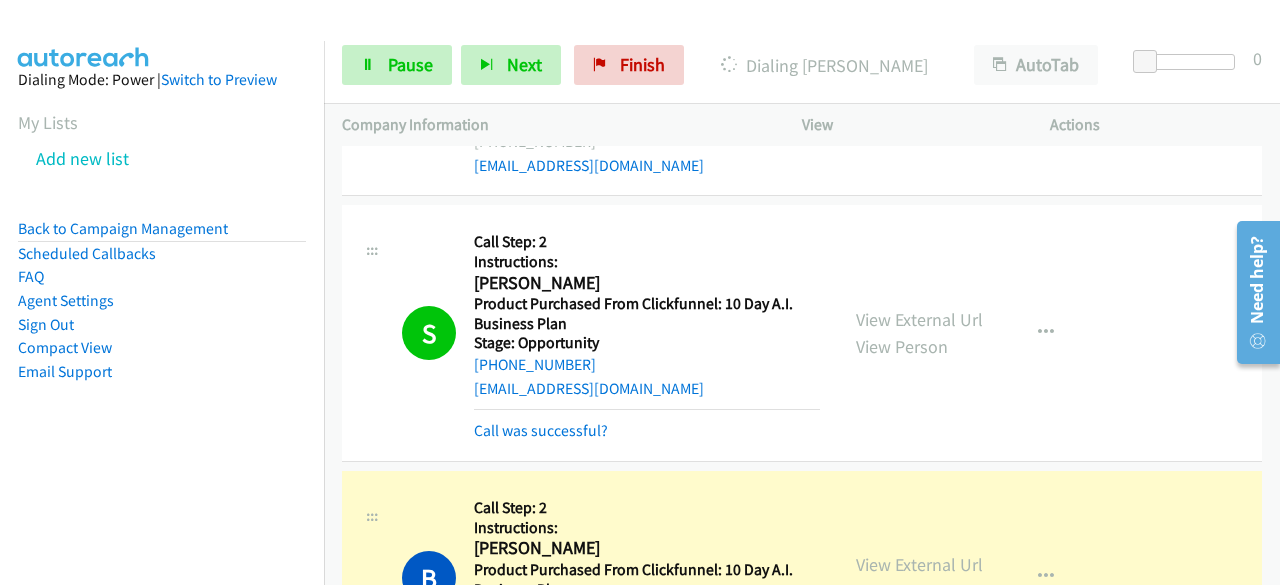 click on "S
Callback Scheduled
Call Step: 2
Instructions:
[PERSON_NAME]
America/New_York
Product Purchased From Clickfunnel: 10 Day A.I. Business Plan
Stage: Opportunity
[PHONE_NUMBER]
[EMAIL_ADDRESS][DOMAIN_NAME]
Call was successful?
View External Url
View Person
View External Url
Email
Schedule/Manage Callback
Skip Call
Add to do not call list" at bounding box center [802, 333] 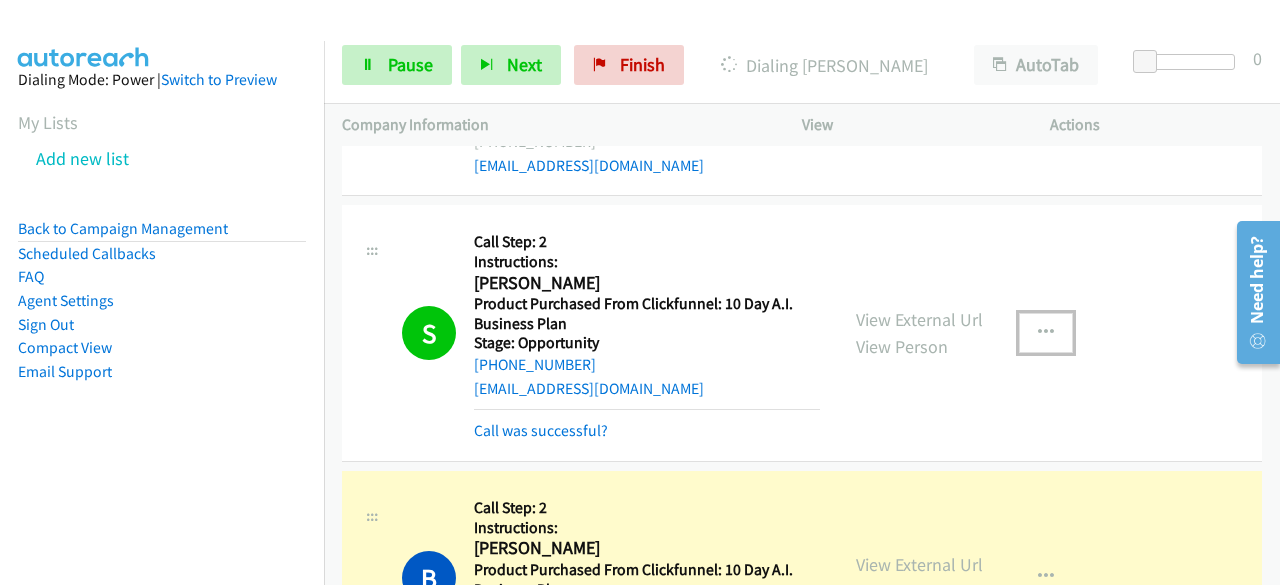 click at bounding box center (1046, 333) 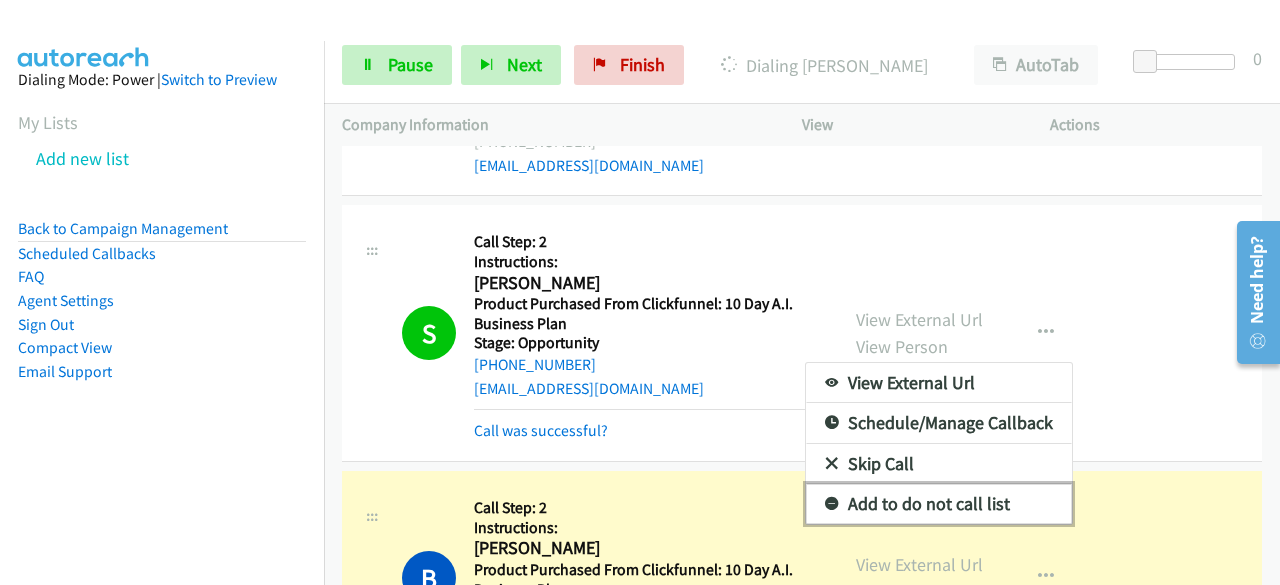 click on "Add to do not call list" at bounding box center (939, 504) 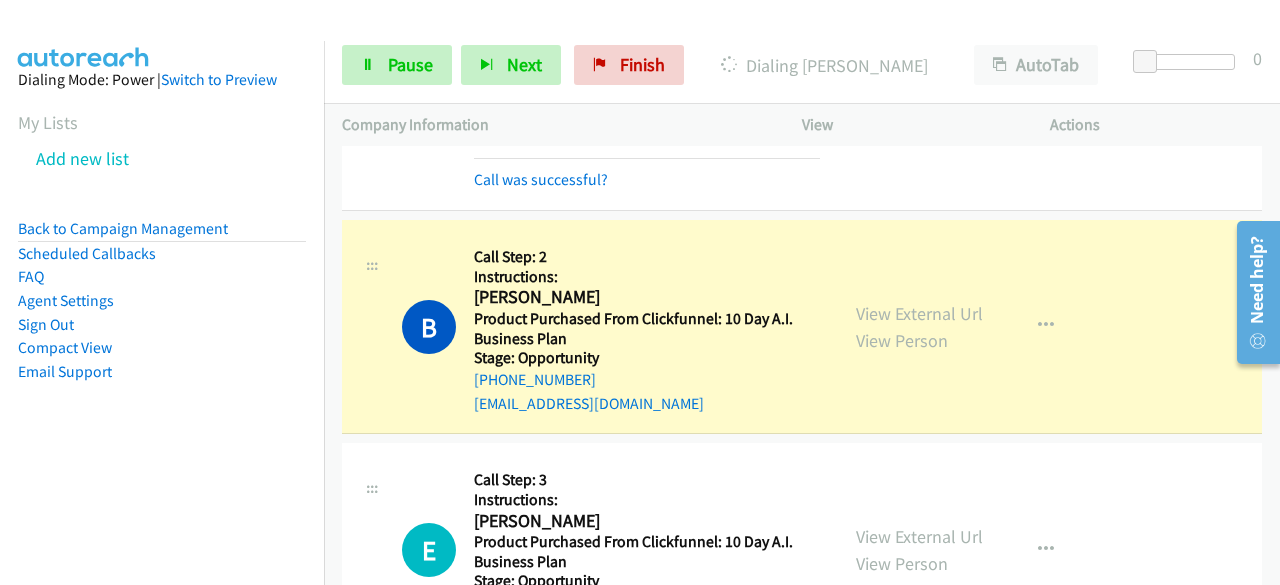 scroll, scrollTop: 24909, scrollLeft: 0, axis: vertical 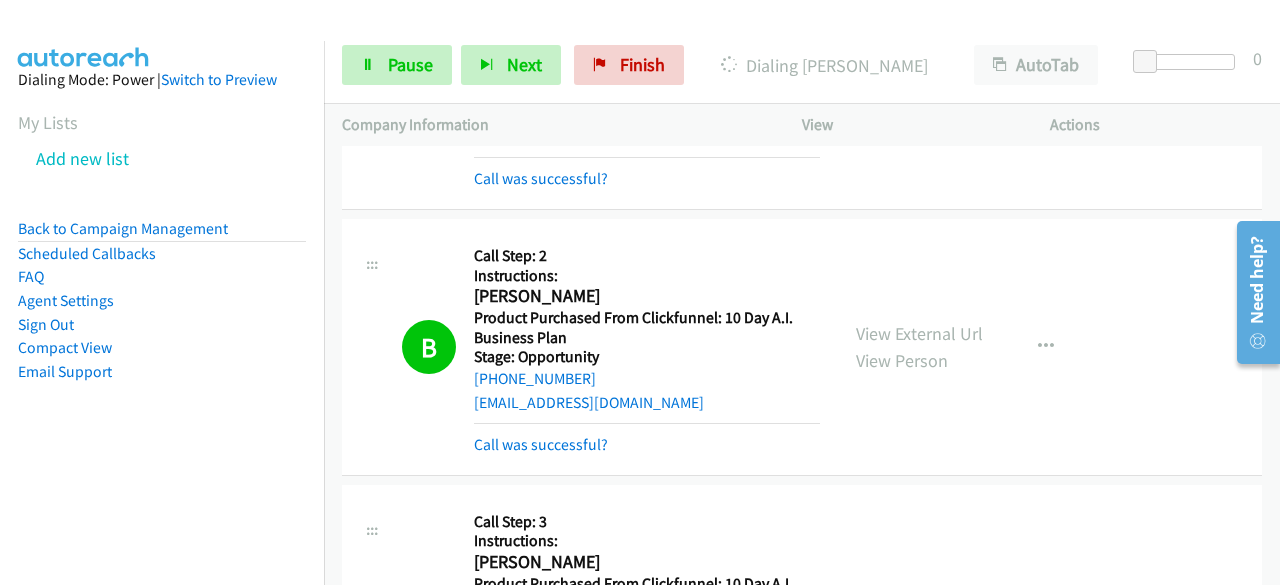 click on "Dialing Mode: Power
|
Switch to Preview
My Lists
Add new list
Back to Campaign Management
Scheduled Callbacks
FAQ
Agent Settings
Sign Out
Compact View
Email Support" at bounding box center (162, 257) 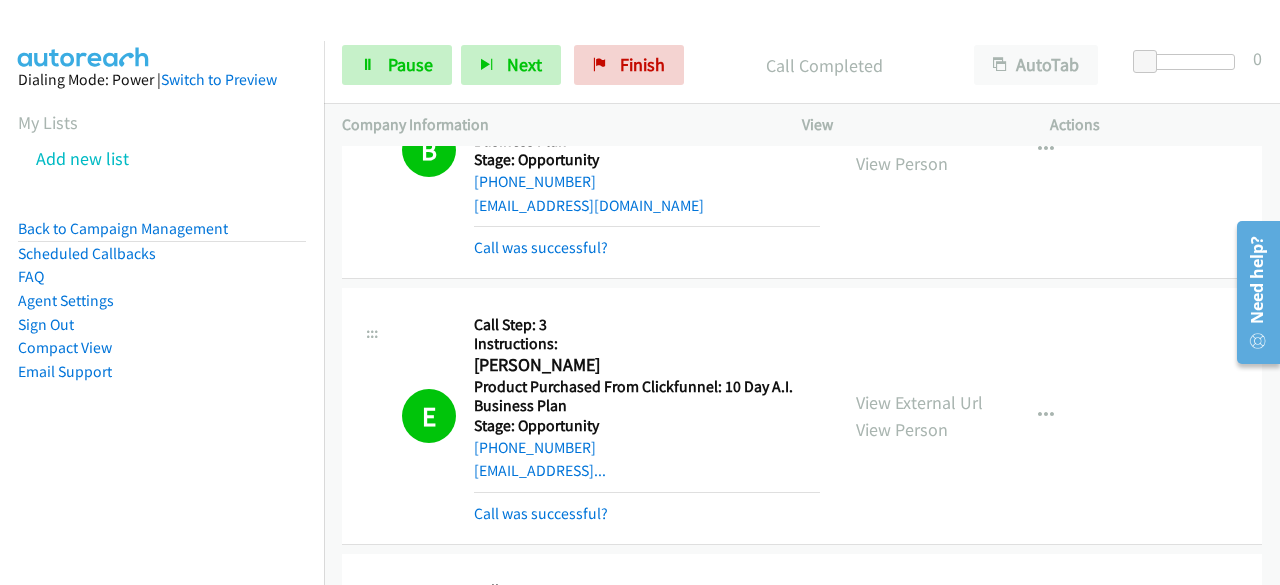 scroll, scrollTop: 25094, scrollLeft: 0, axis: vertical 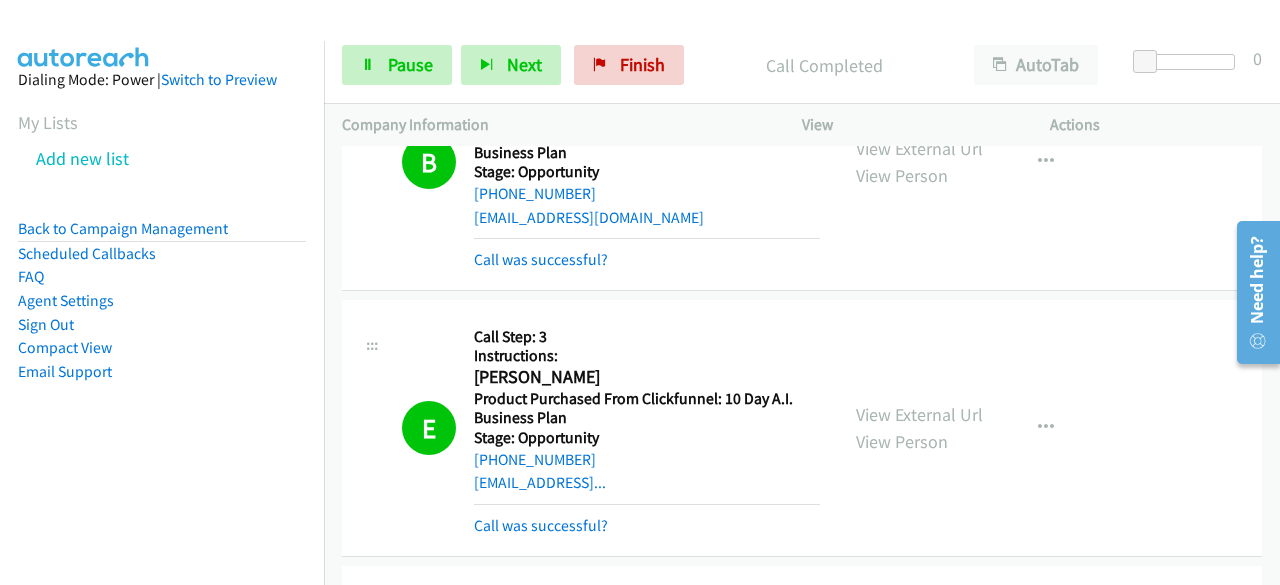 click on "B
Callback Scheduled
Call Step: 2
Instructions:
[PERSON_NAME]
America/New_York
Product Purchased From Clickfunnel: 10 Day A.I. Business Plan
Stage: Opportunity
[PHONE_NUMBER]
[EMAIL_ADDRESS][DOMAIN_NAME]
Call was successful?
View External Url
View Person
View External Url
Email
Schedule/Manage Callback
Skip Call
Add to do not call list" at bounding box center (802, 162) 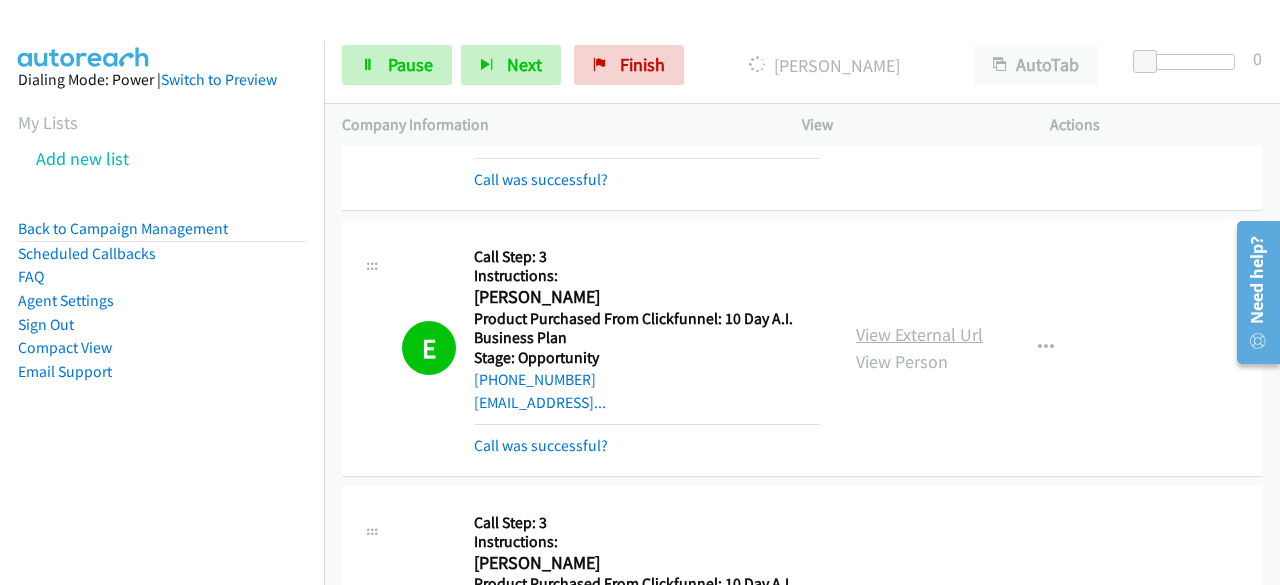 scroll, scrollTop: 25441, scrollLeft: 0, axis: vertical 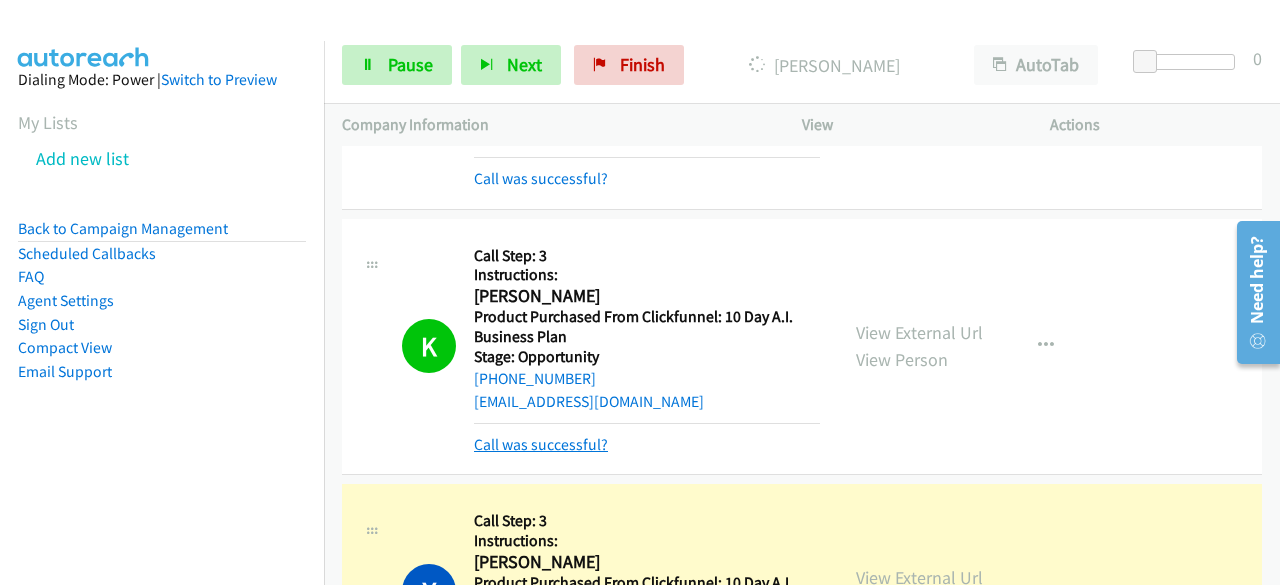 click on "Call was successful?" at bounding box center [541, 444] 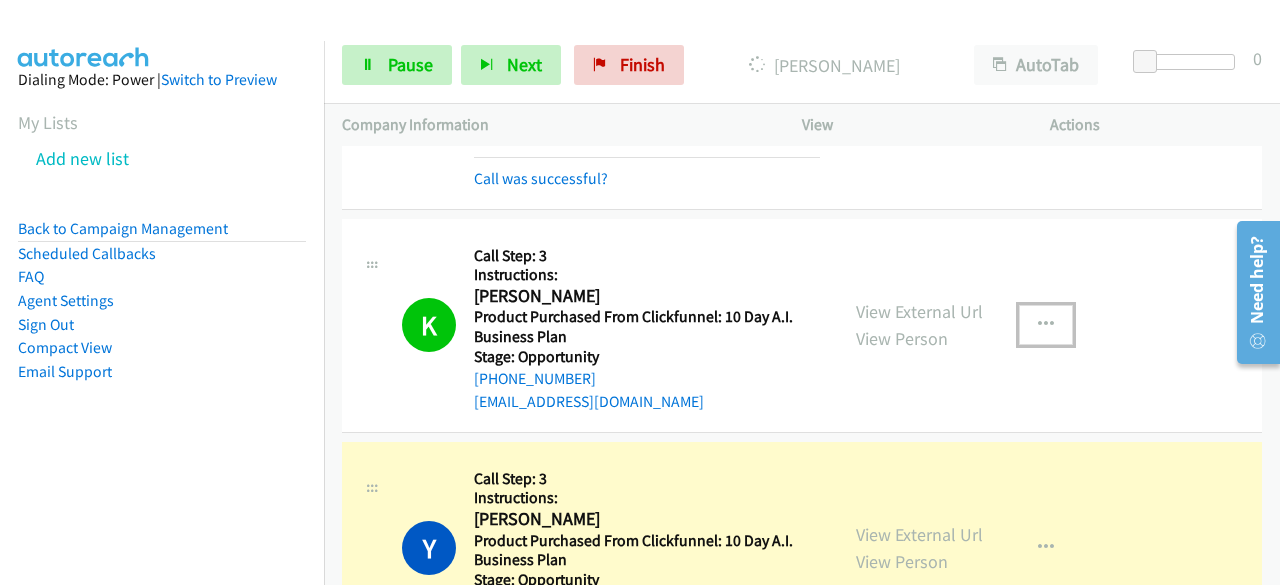 click at bounding box center (1046, 325) 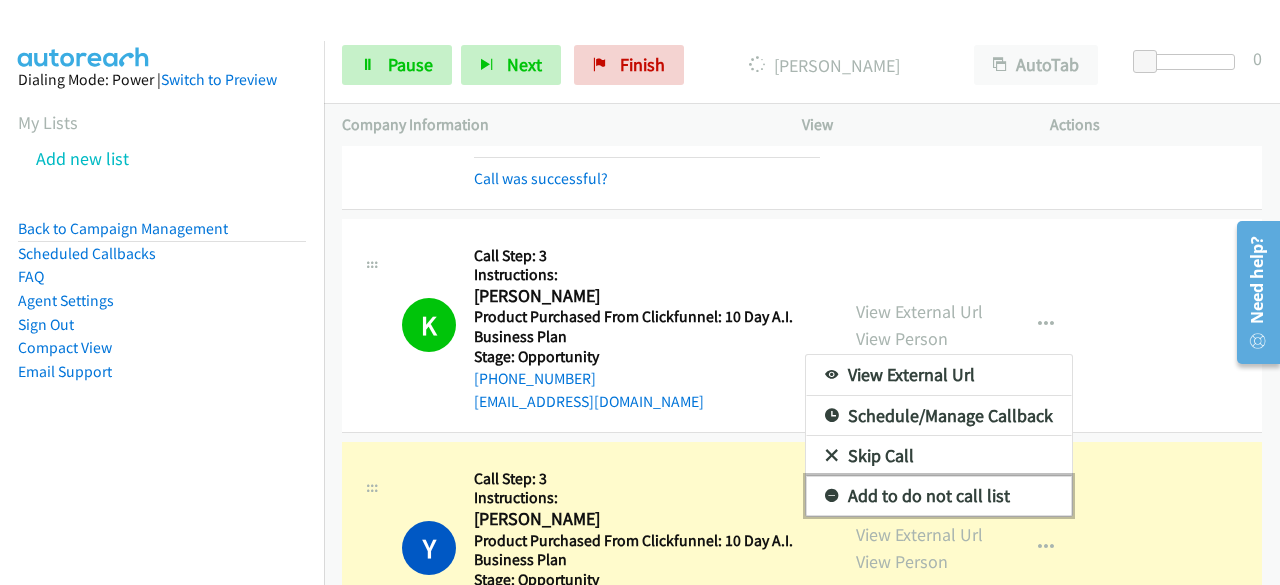 click on "Add to do not call list" at bounding box center (939, 496) 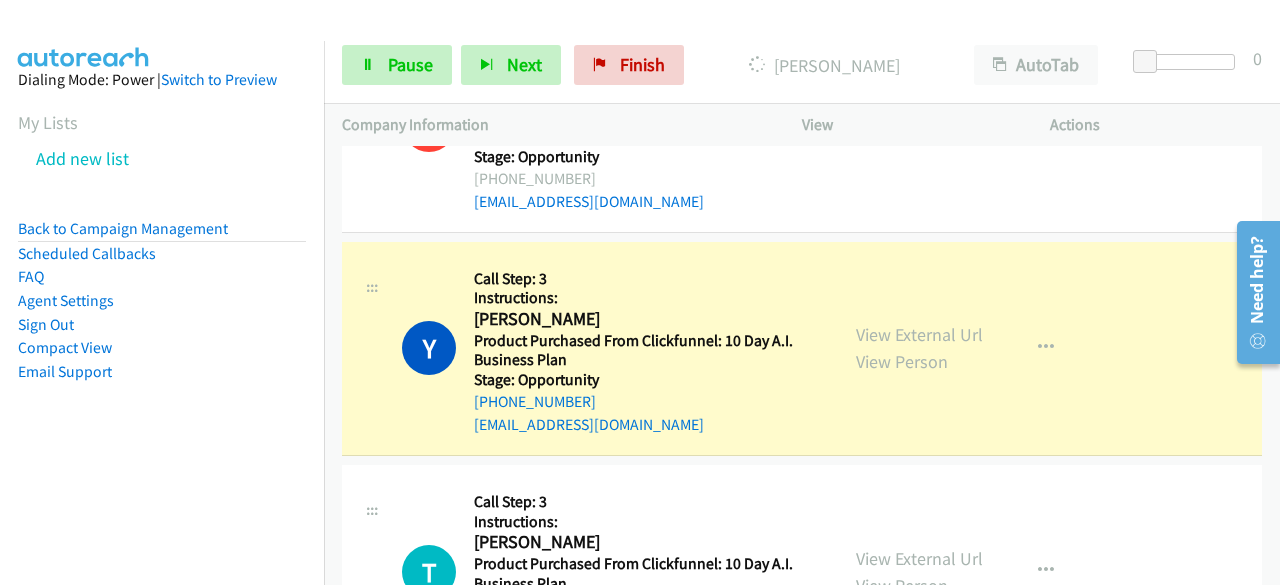 scroll, scrollTop: 25641, scrollLeft: 0, axis: vertical 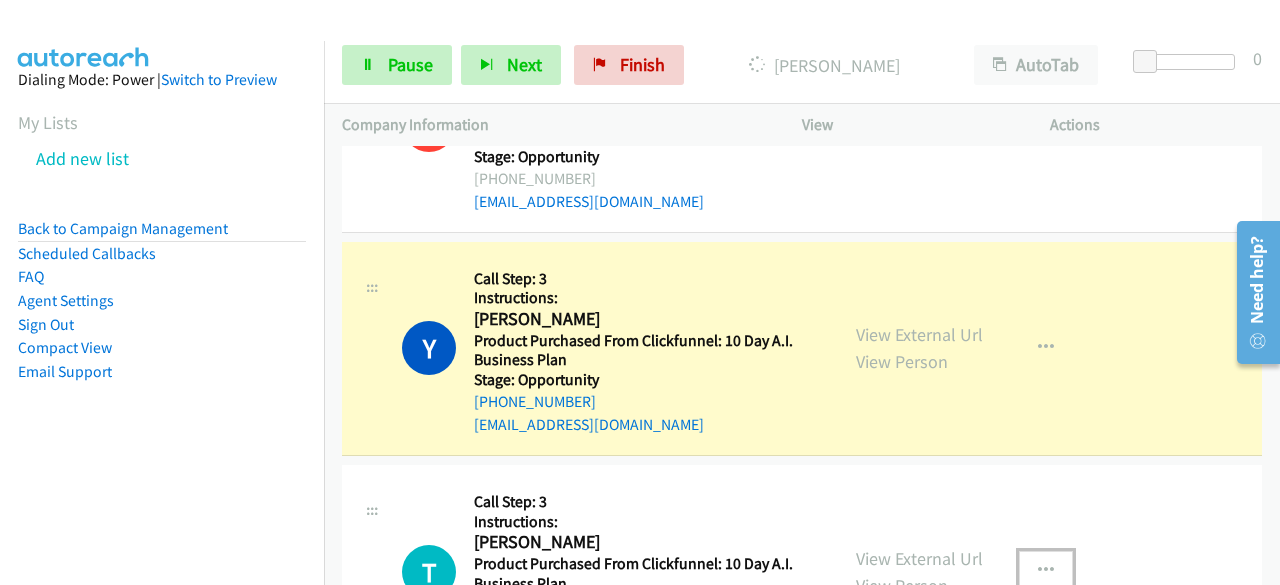 click at bounding box center (1046, 571) 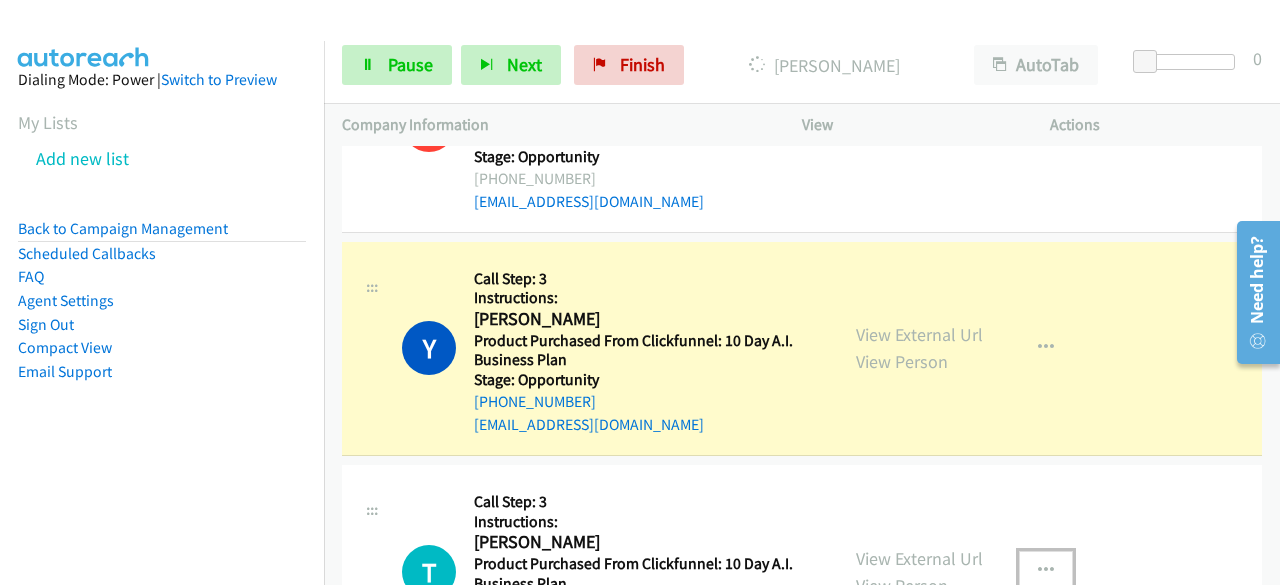 scroll, scrollTop: 26012, scrollLeft: 0, axis: vertical 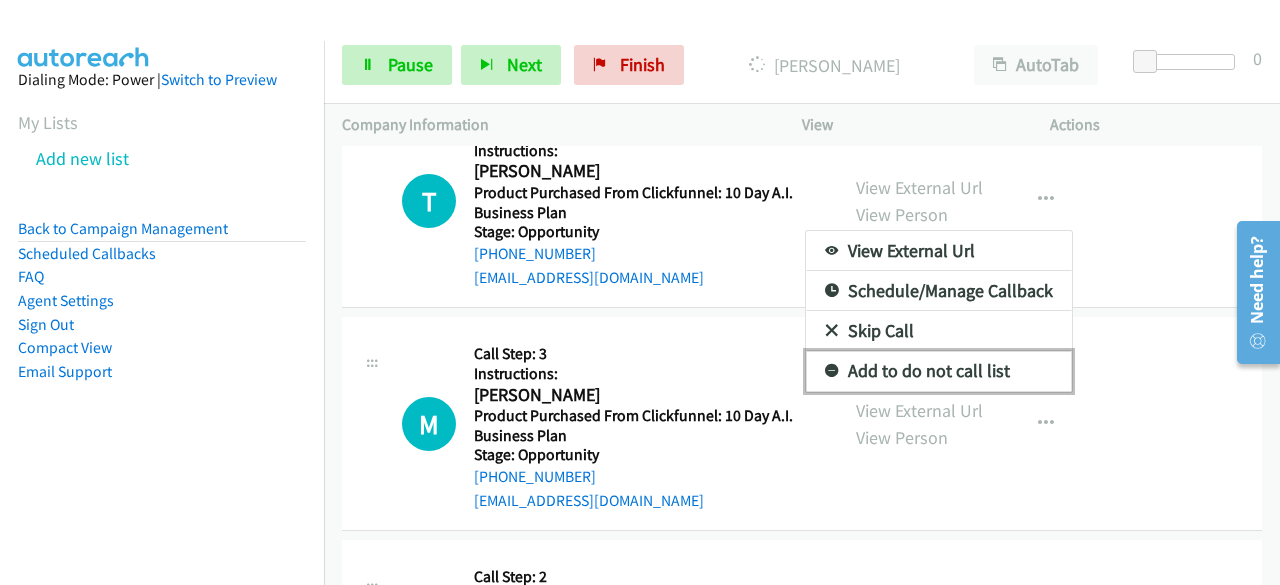 click on "Add to do not call list" at bounding box center (939, 371) 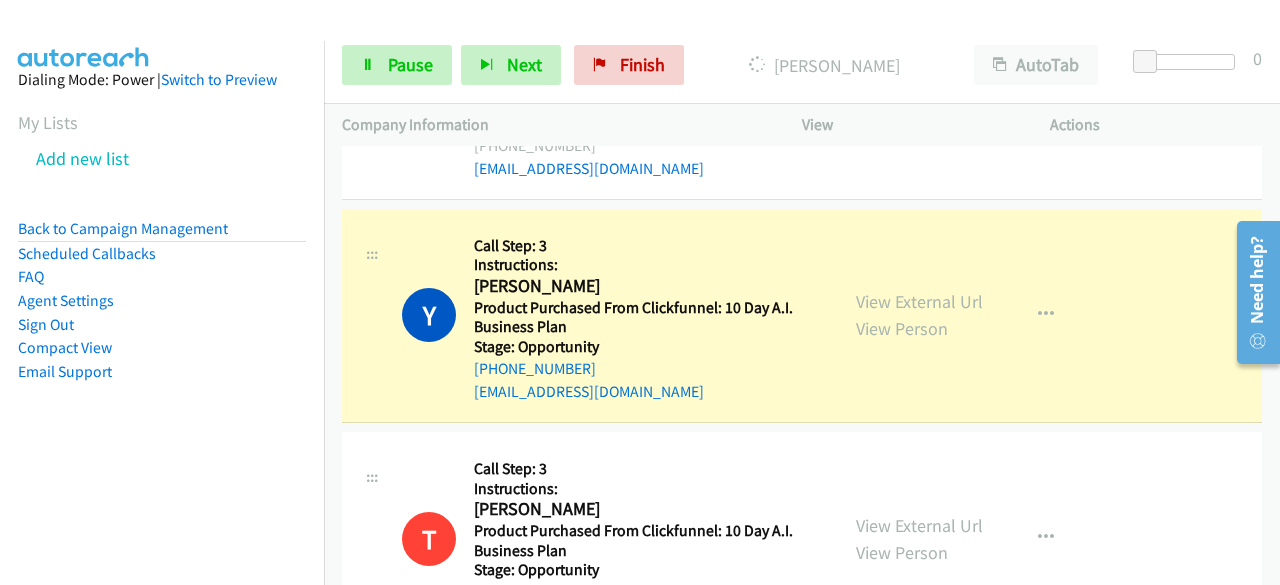 scroll, scrollTop: 25673, scrollLeft: 0, axis: vertical 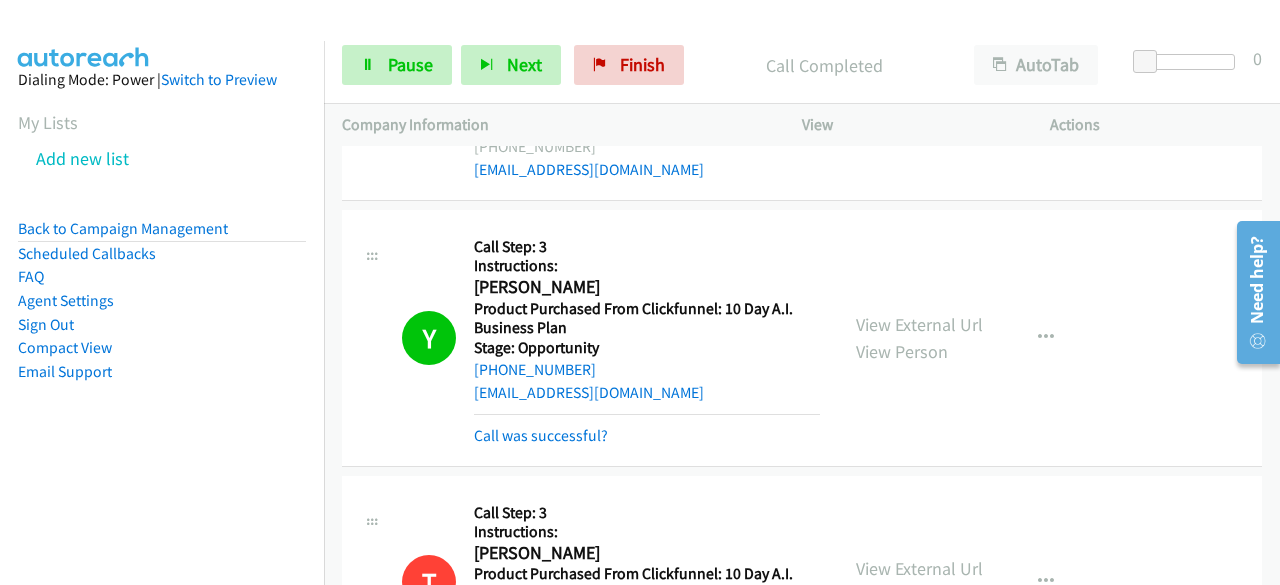 click on "T
Callback Scheduled
Call Step: 3
Instructions:
[PERSON_NAME]
America/Los_Angeles
Product Purchased From Clickfunnel: 10 Day A.I. Business Plan
Stage: Opportunity
[PHONE_NUMBER]
[EMAIL_ADDRESS][DOMAIN_NAME]
Call was successful?
View External Url
View Person
View External Url
Email
Schedule/Manage Callback
Skip Call
Add to do not call list" at bounding box center [802, 583] 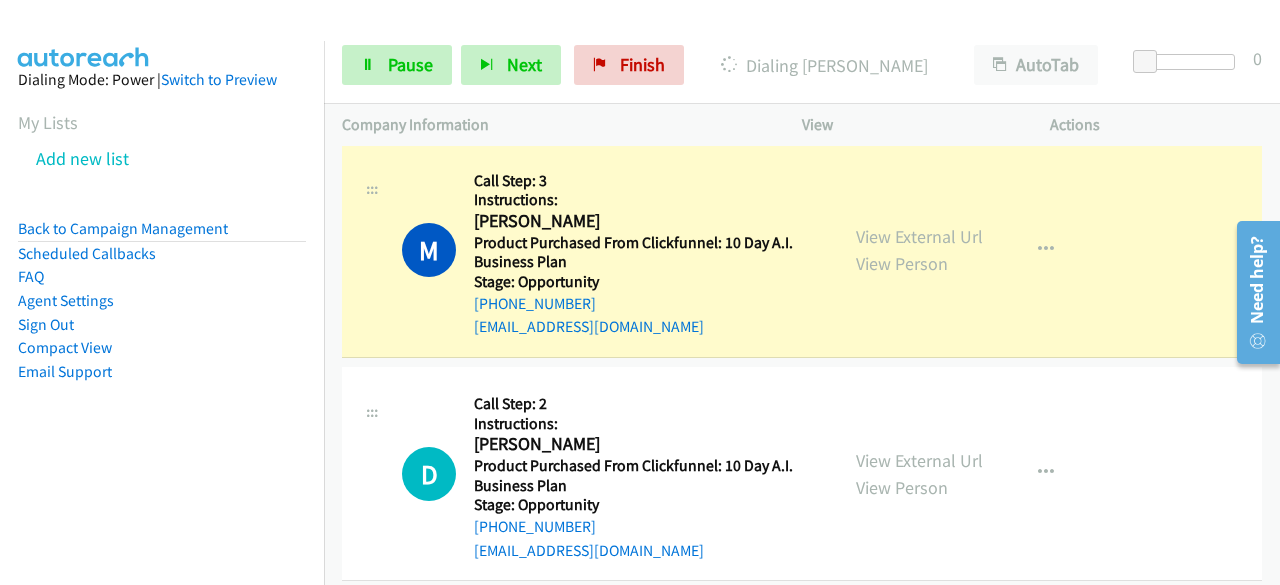 scroll, scrollTop: 26250, scrollLeft: 0, axis: vertical 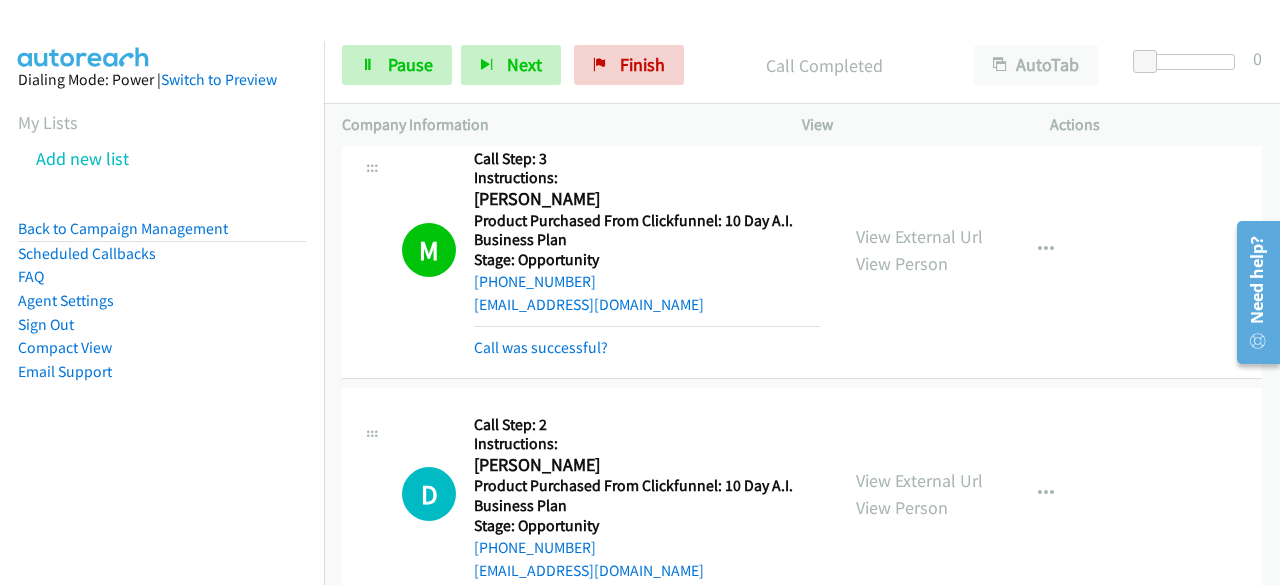 click on "D
Callback Scheduled
Call Step: 2
Instructions:
[PERSON_NAME]
America/[GEOGRAPHIC_DATA]
Product Purchased From Clickfunnel: 10 Day A.I. Business Plan
Stage: Opportunity
[PHONE_NUMBER]
[EMAIL_ADDRESS][DOMAIN_NAME]
Call was successful?
View External Url
View Person
View External Url
Email
Schedule/Manage Callback
Skip Call
Add to do not call list" at bounding box center [802, 495] 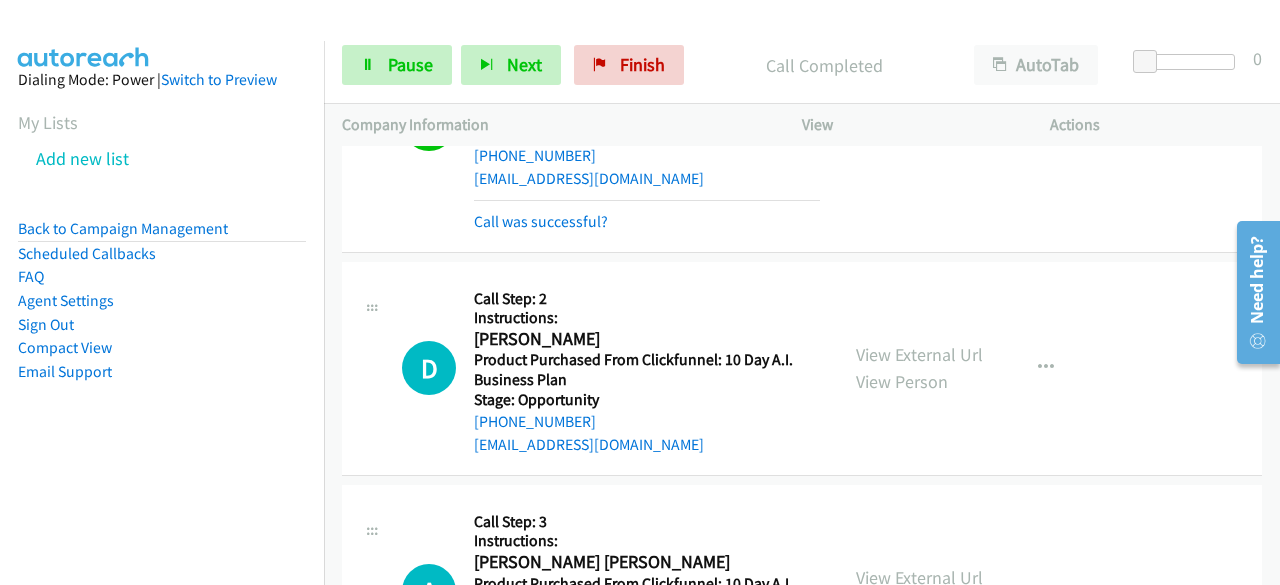 scroll, scrollTop: 26380, scrollLeft: 0, axis: vertical 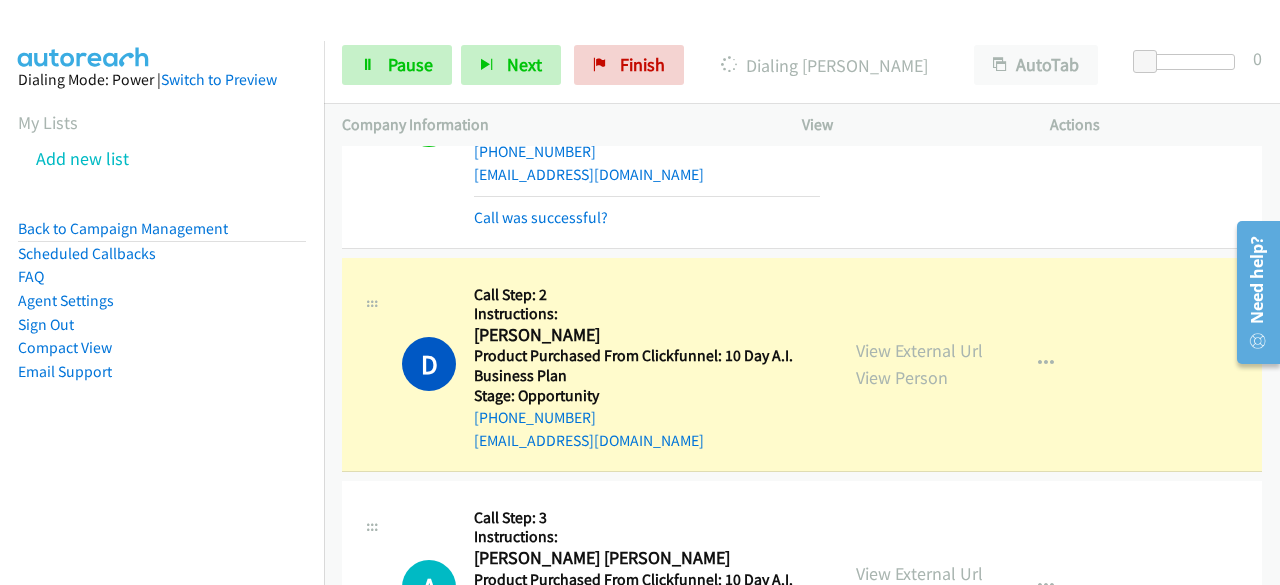 click on "Dialing Mode: Power
|
Switch to Preview
My Lists
Add new list
Back to Campaign Management
Scheduled Callbacks
FAQ
Agent Settings
Sign Out
Compact View
Email Support" at bounding box center (162, 257) 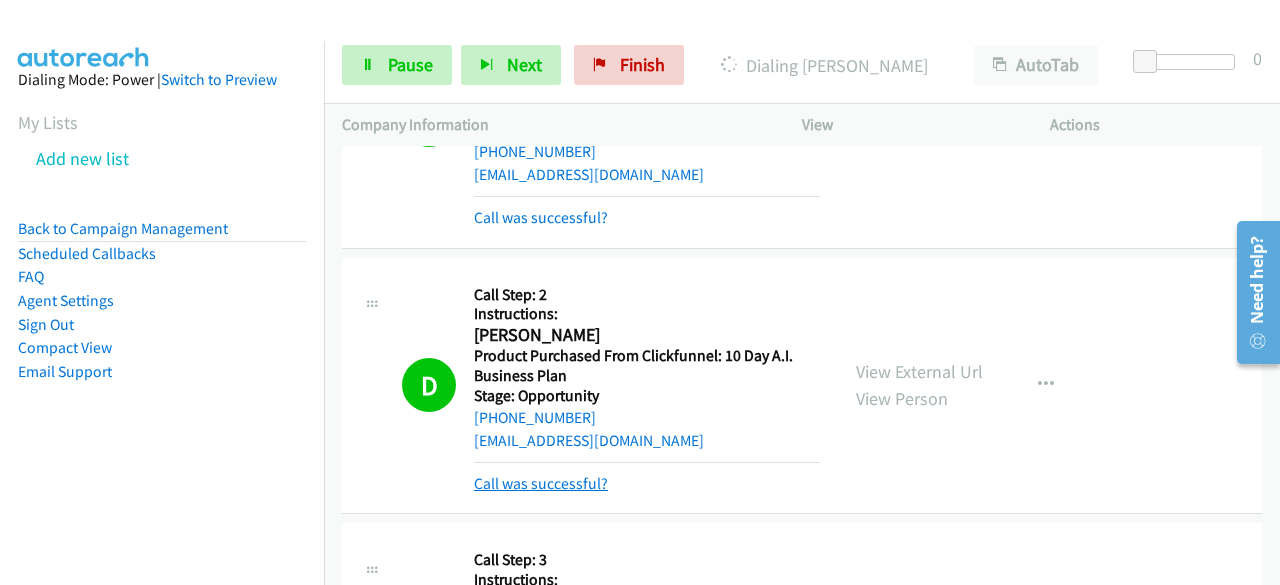 click on "Call was successful?" at bounding box center (541, 483) 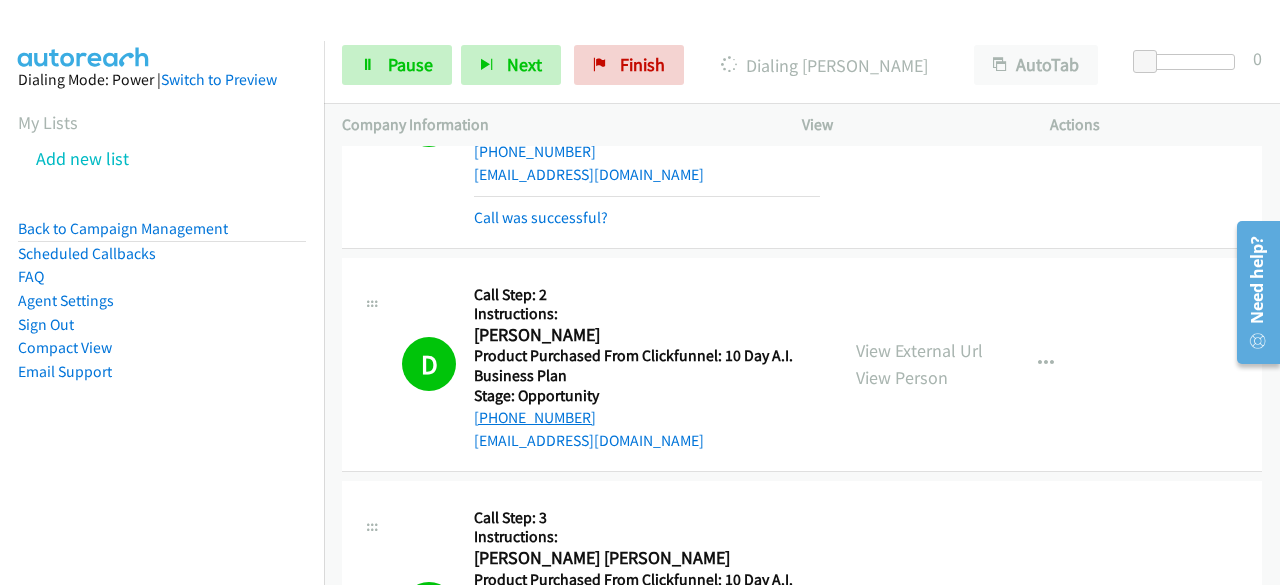 drag, startPoint x: 598, startPoint y: 326, endPoint x: 491, endPoint y: 322, distance: 107.07474 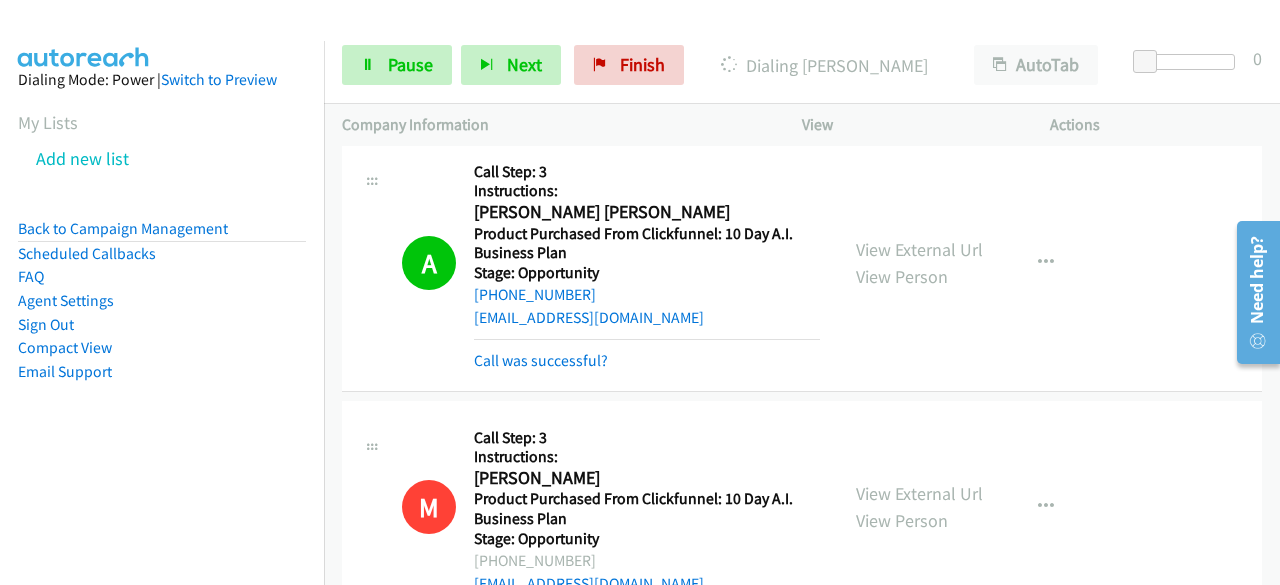 scroll, scrollTop: 27060, scrollLeft: 0, axis: vertical 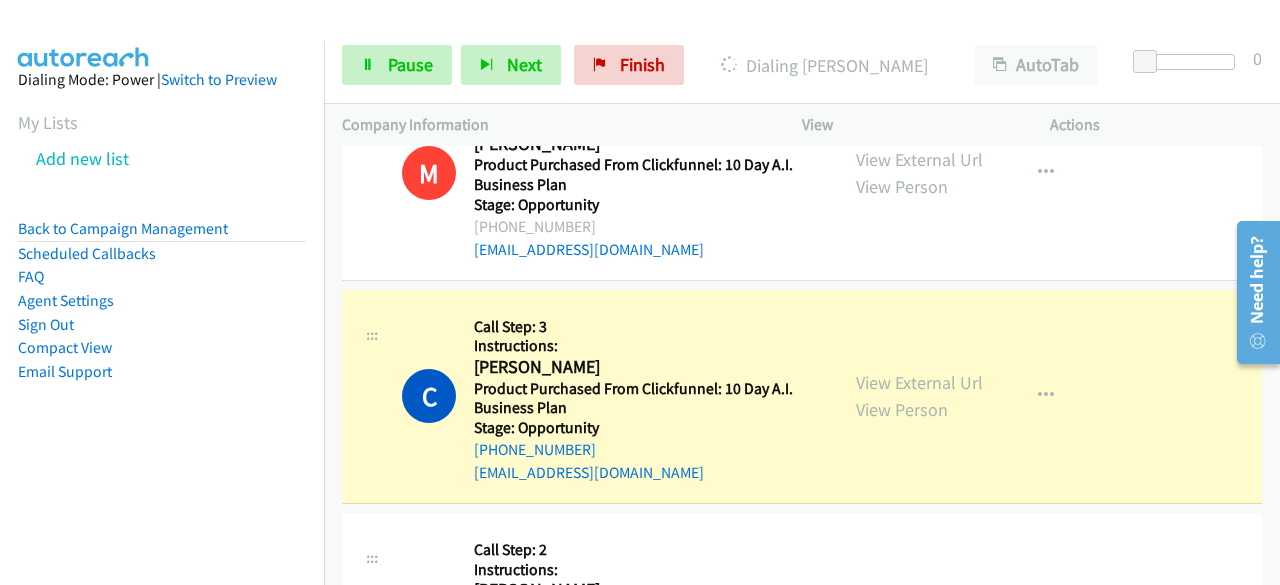 click on "Dialing Mode: Power
|
Switch to Preview
My Lists
Add new list
Back to Campaign Management
Scheduled Callbacks
FAQ
Agent Settings
Sign Out
Compact View
Email Support" at bounding box center [162, 257] 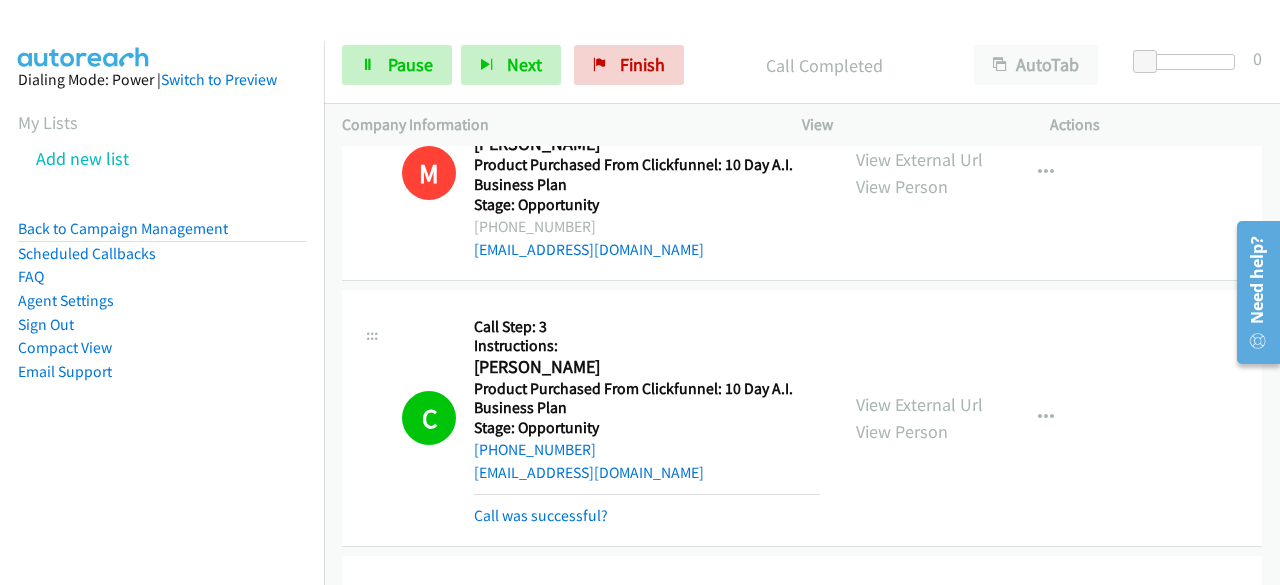 click on "Dialing Mode: Power
|
Switch to Preview
My Lists
Add new list
Back to Campaign Management
Scheduled Callbacks
FAQ
Agent Settings
Sign Out
Compact View
Email Support" at bounding box center (162, 257) 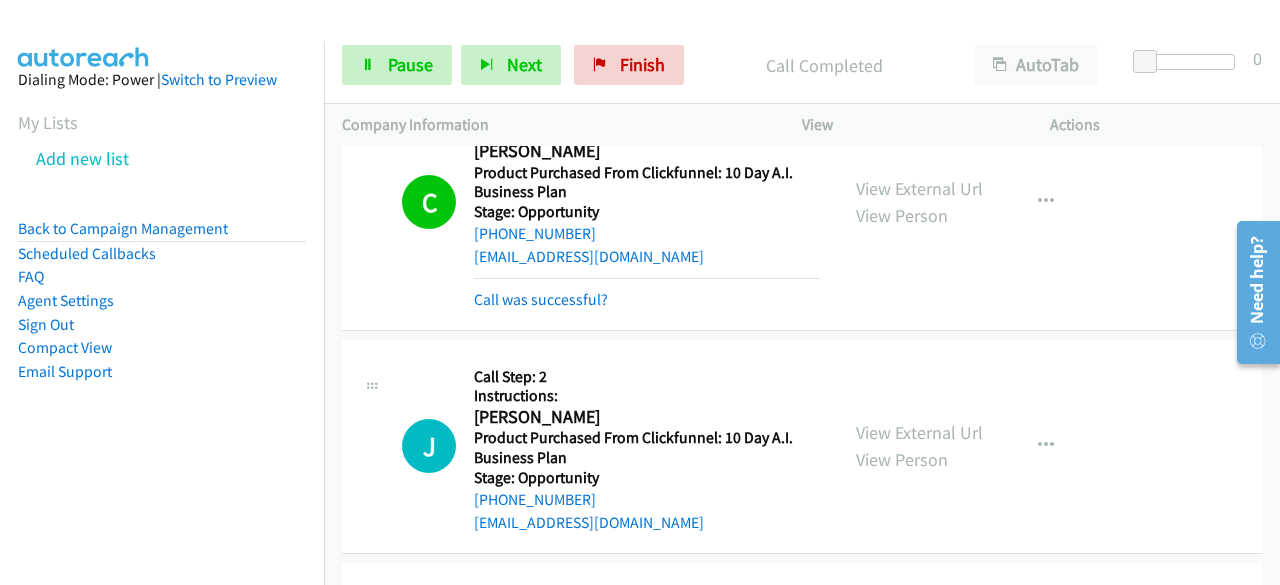 click on "Dialing Mode: Power
|
Switch to Preview
My Lists
Add new list
Back to Campaign Management
Scheduled Callbacks
FAQ
Agent Settings
Sign Out
Compact View
Email Support" at bounding box center [162, 333] 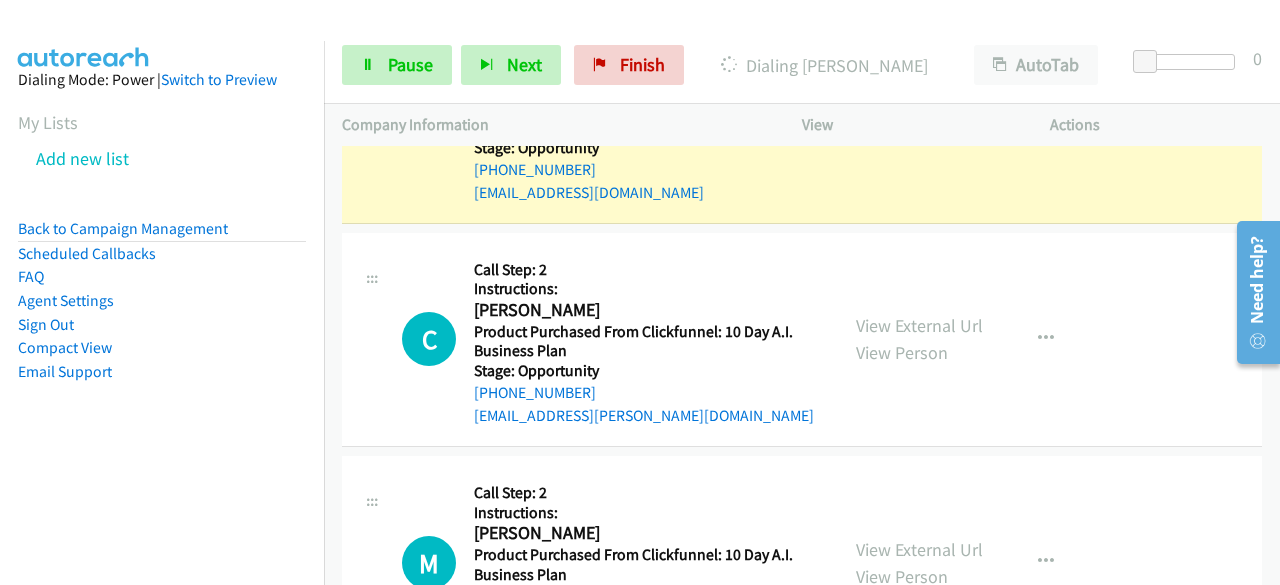 scroll, scrollTop: 27648, scrollLeft: 0, axis: vertical 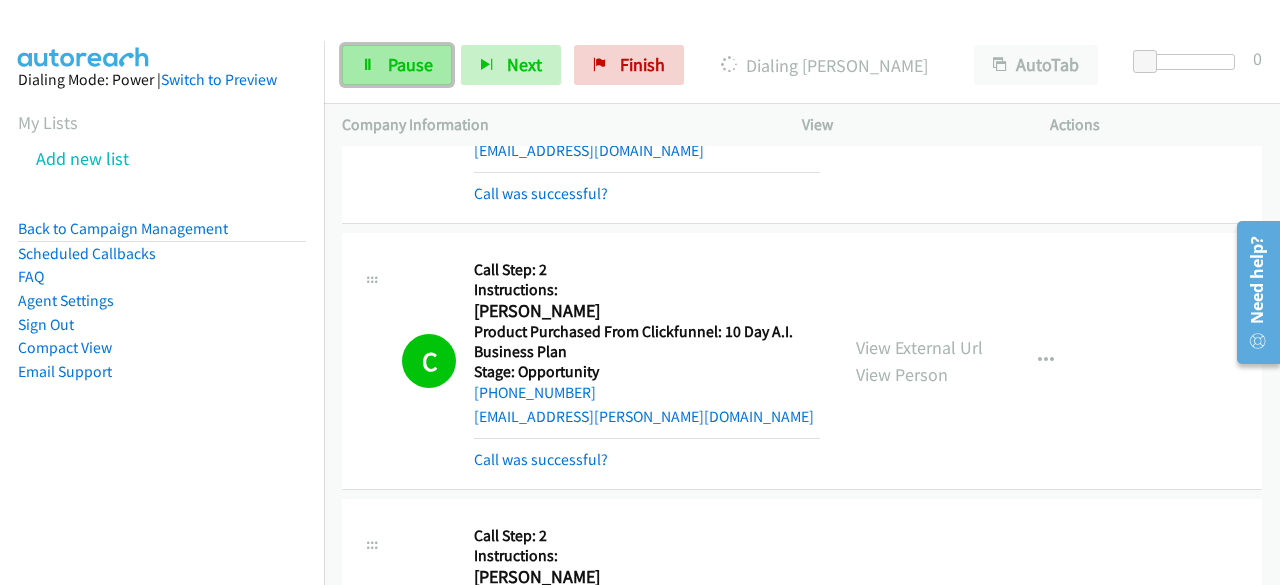 click on "Pause" at bounding box center (410, 64) 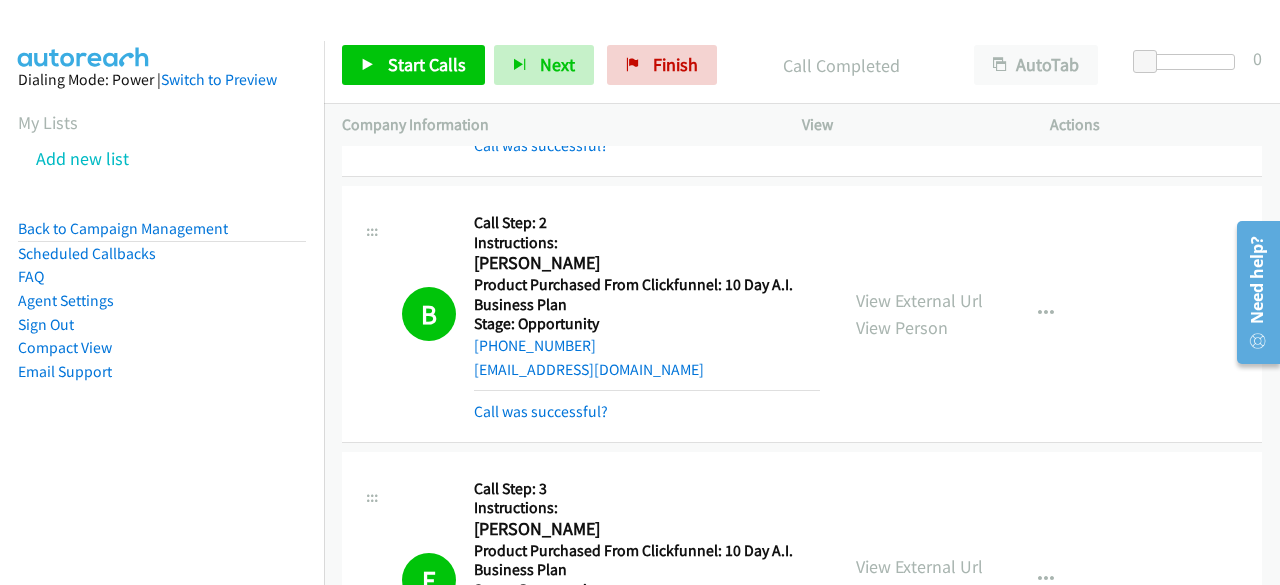 scroll, scrollTop: 24686, scrollLeft: 0, axis: vertical 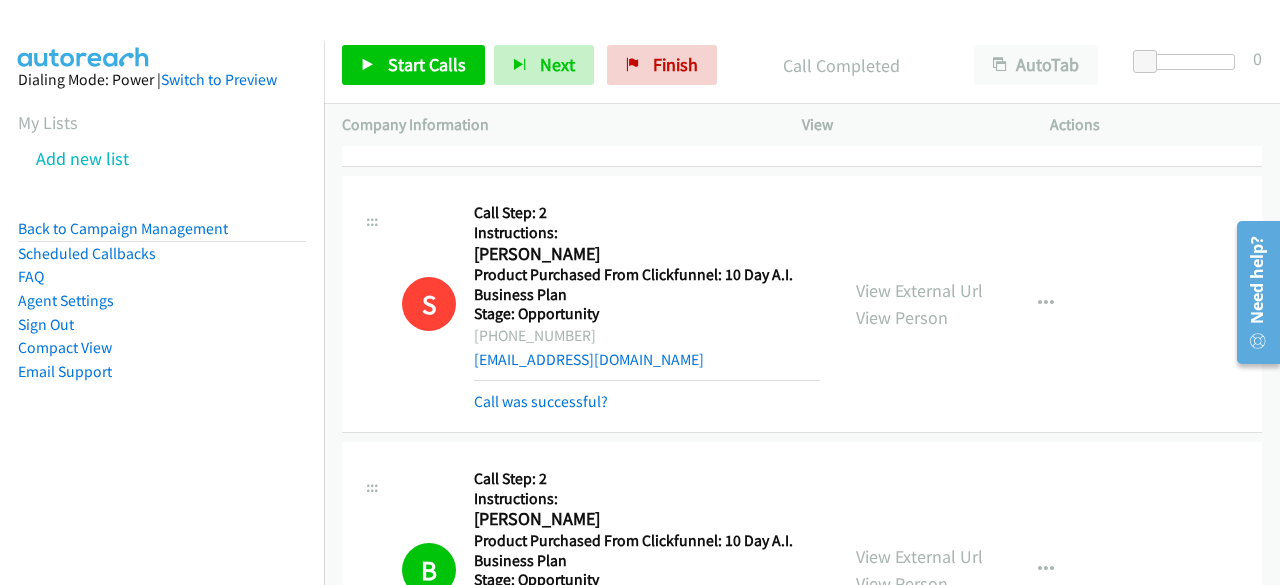 click on "Dialing Mode: Power
|
Switch to Preview
My Lists
Add new list
Back to Campaign Management
Scheduled Callbacks
FAQ
Agent Settings
Sign Out
Compact View
Email Support" at bounding box center (162, 257) 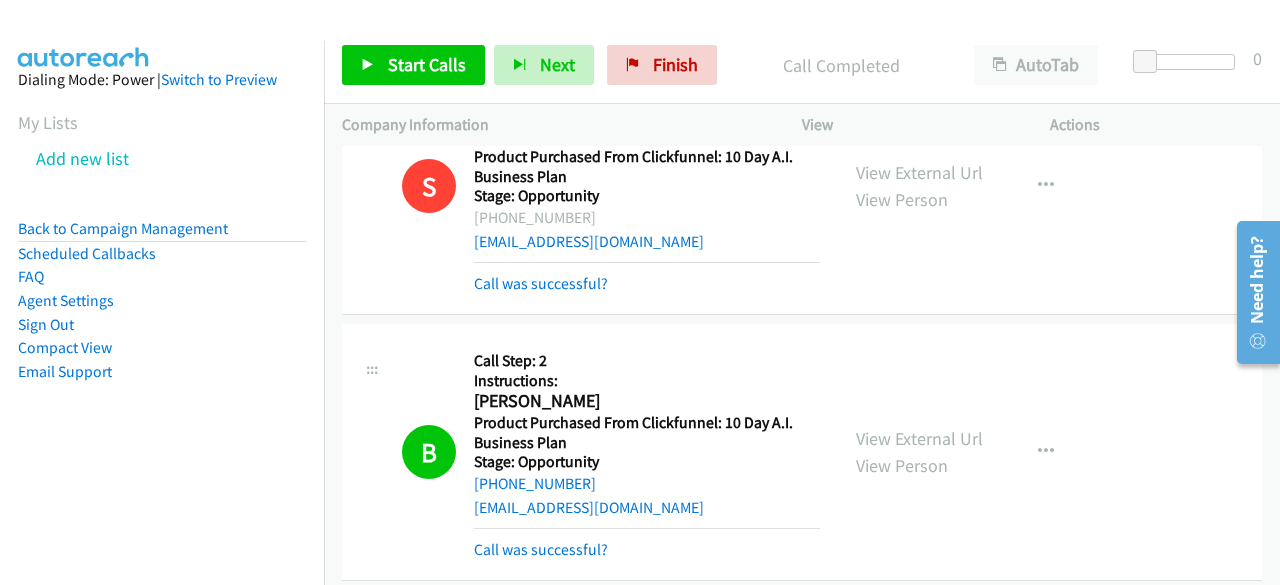 scroll, scrollTop: 24806, scrollLeft: 0, axis: vertical 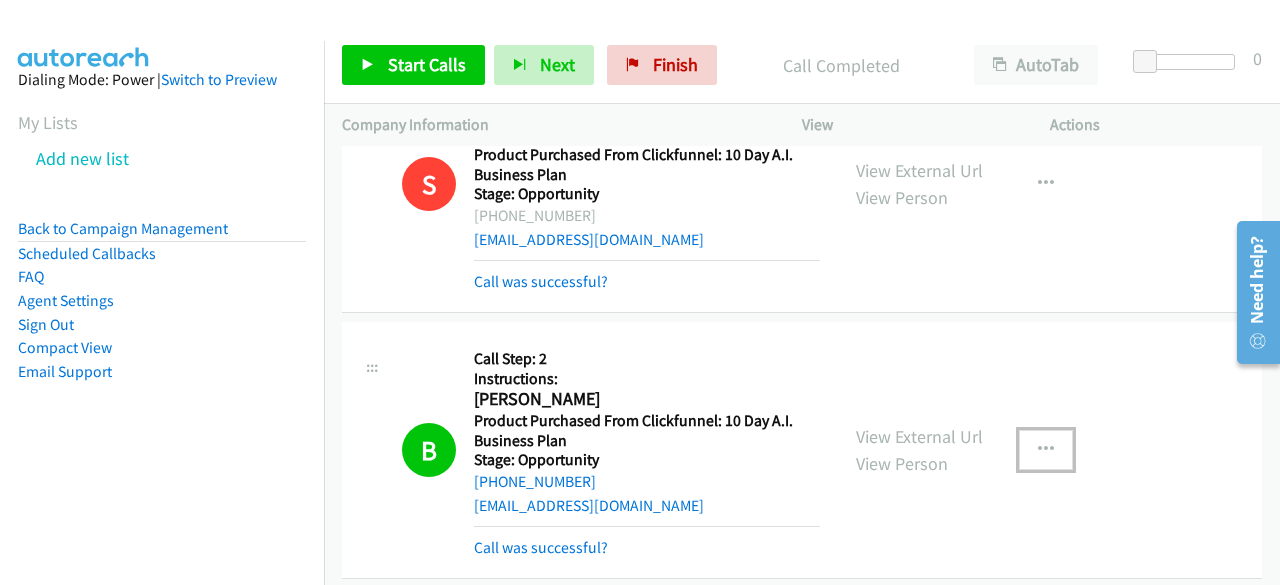 click at bounding box center (1046, 450) 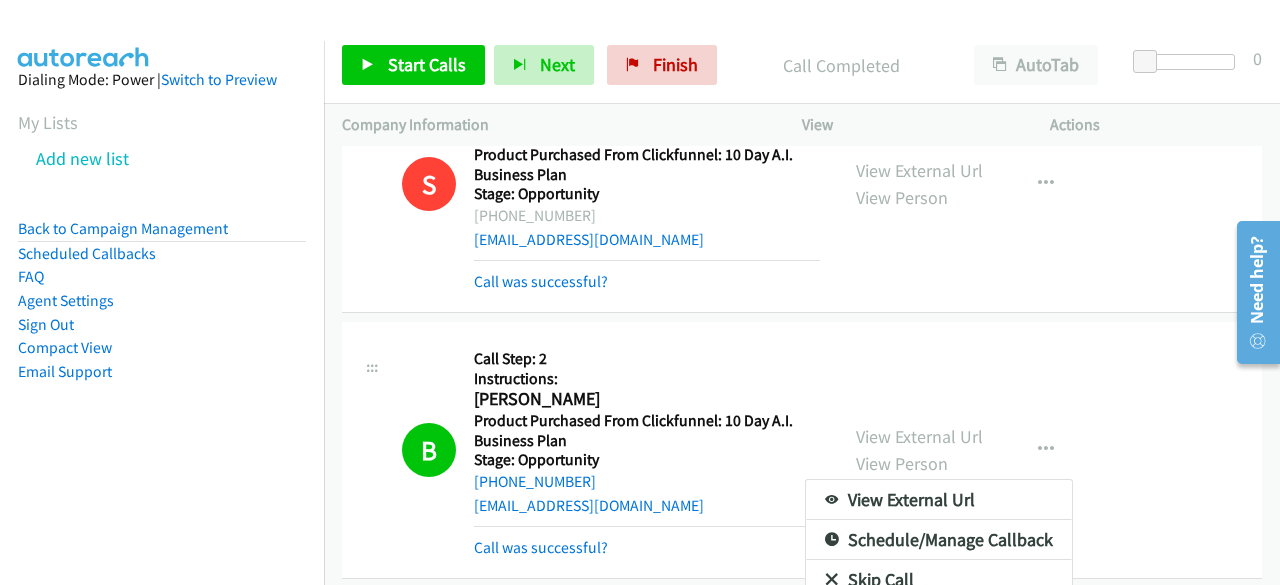 click on "Add to do not call list" at bounding box center [939, 621] 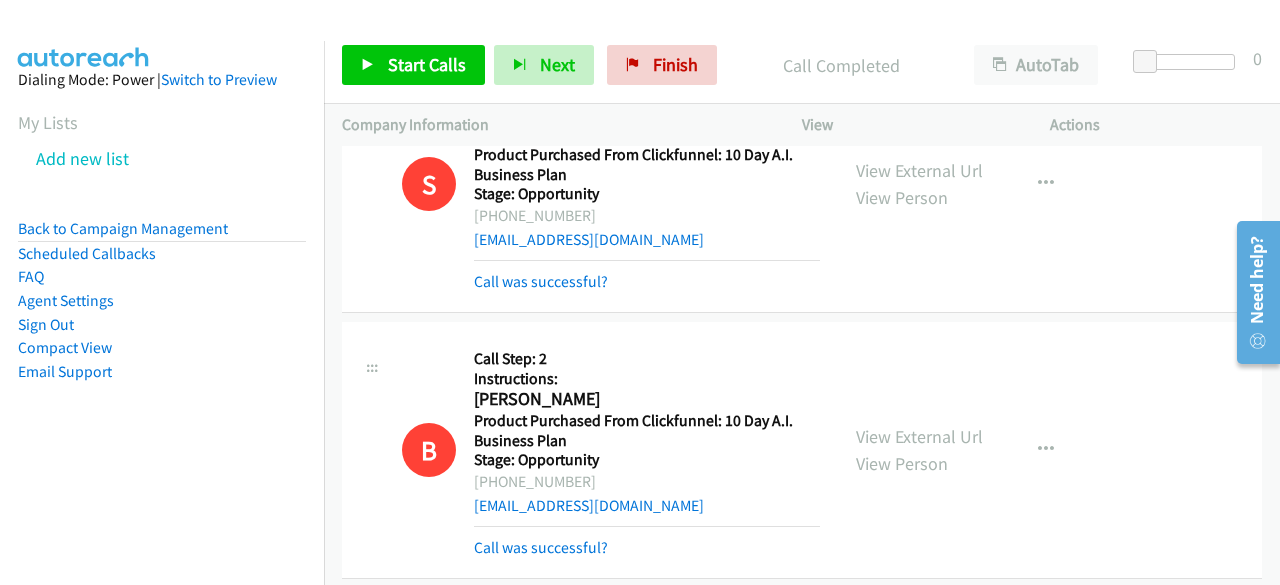 scroll, scrollTop: 24888, scrollLeft: 0, axis: vertical 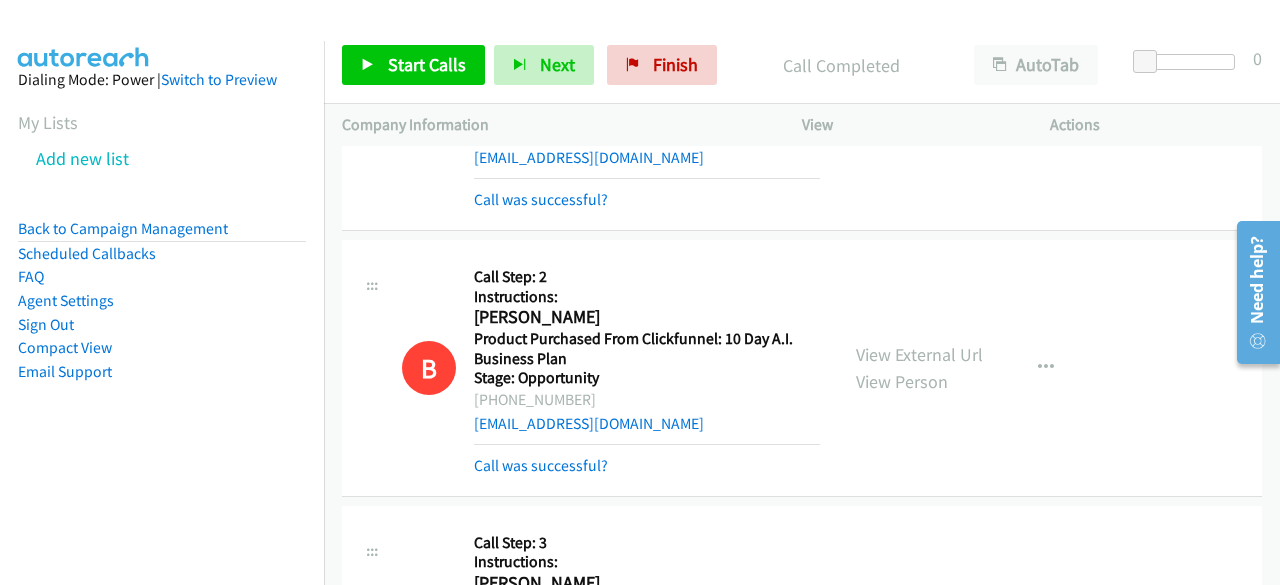 click on "Dialing Mode: Power
|
Switch to Preview
My Lists
Add new list
Back to Campaign Management
Scheduled Callbacks
FAQ
Agent Settings
Sign Out
Compact View
Email Support" at bounding box center (162, 257) 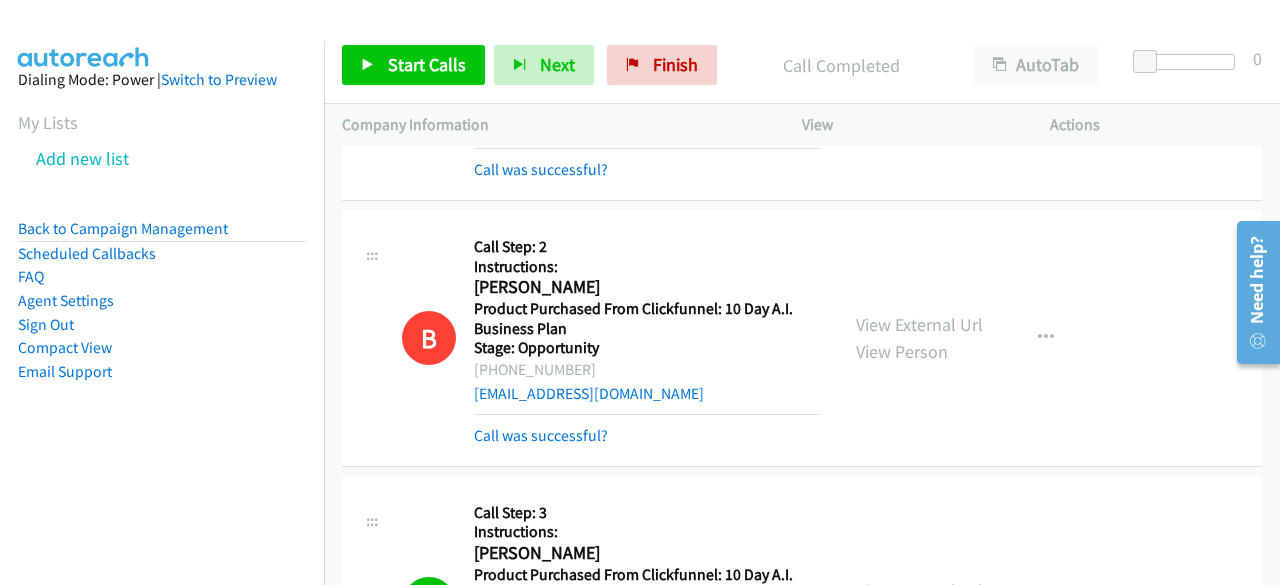 scroll, scrollTop: 24918, scrollLeft: 0, axis: vertical 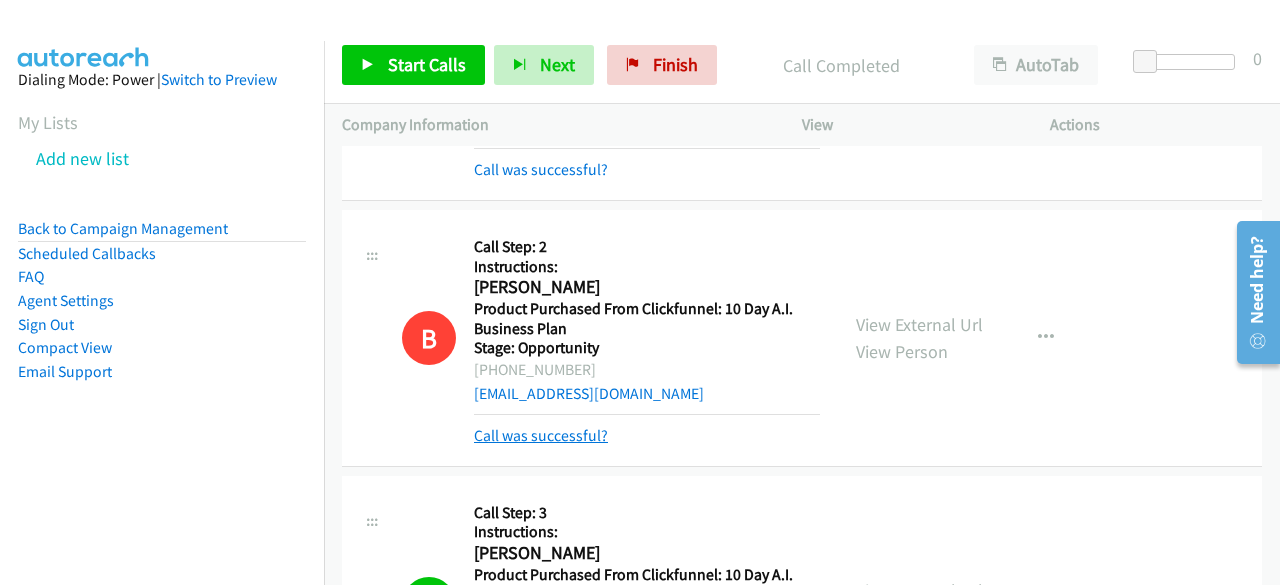 click on "Call was successful?" at bounding box center (541, 435) 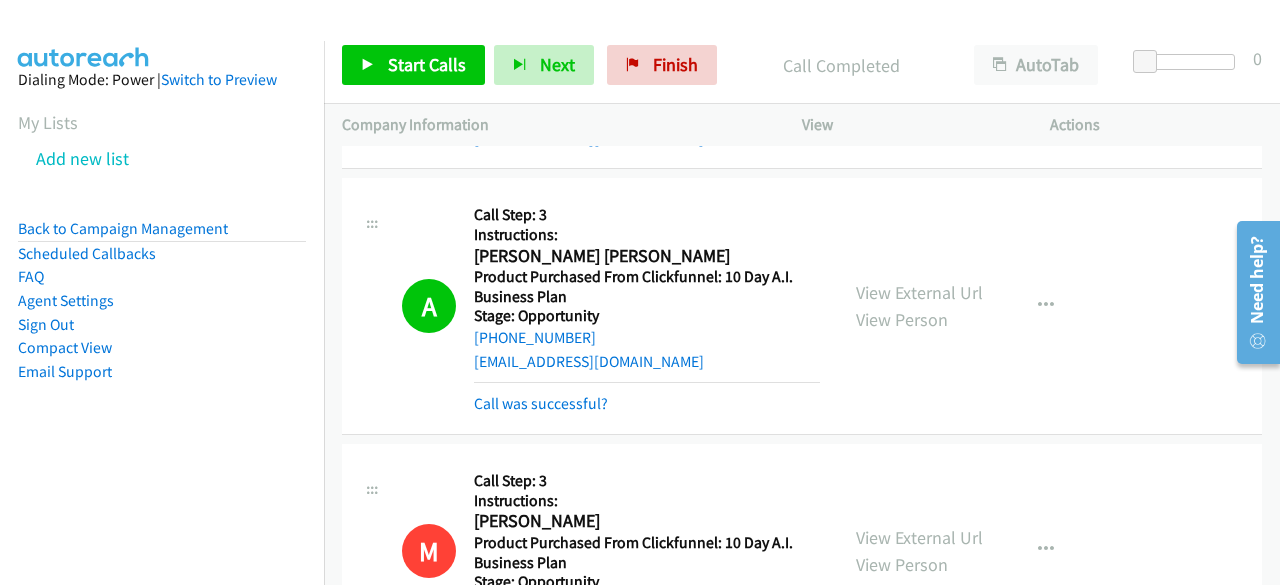 scroll, scrollTop: 26640, scrollLeft: 0, axis: vertical 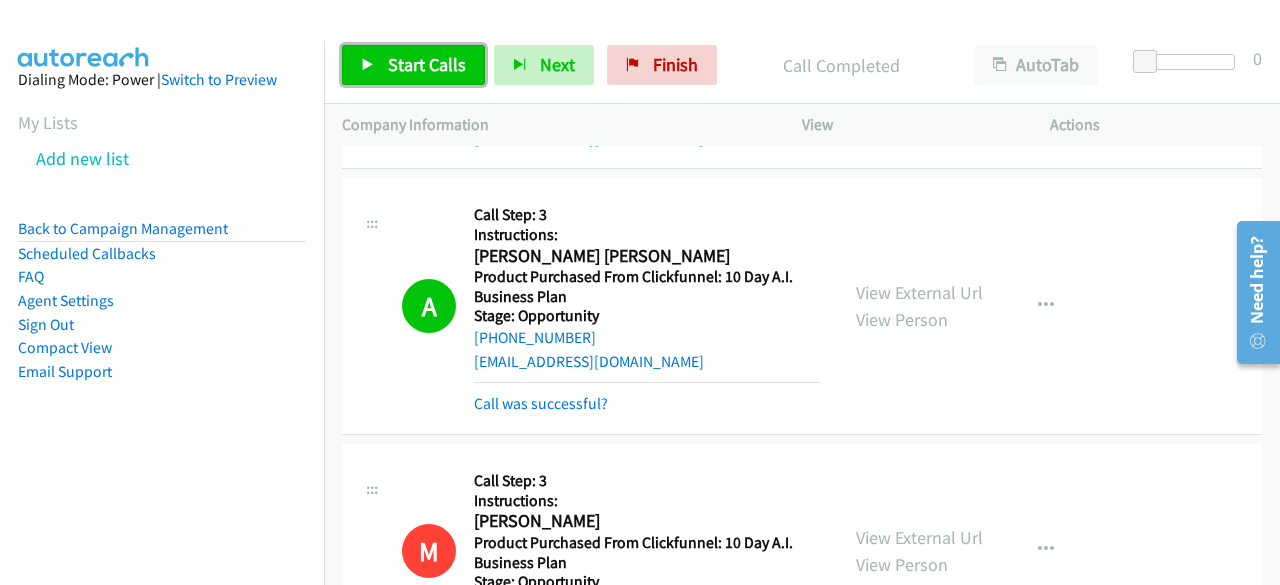 click on "Start Calls" at bounding box center (427, 64) 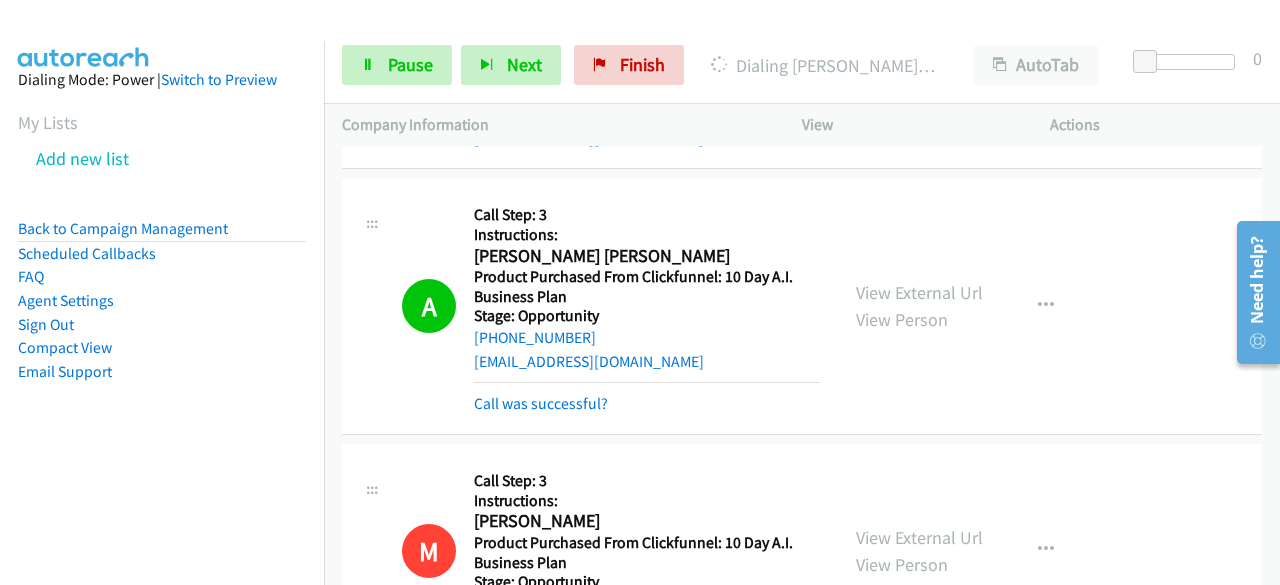 click on "Dialing Mode: Power
|
Switch to Preview
My Lists
Add new list
Back to Campaign Management
Scheduled Callbacks
FAQ
Agent Settings
Sign Out
Compact View
Email Support" at bounding box center (162, 333) 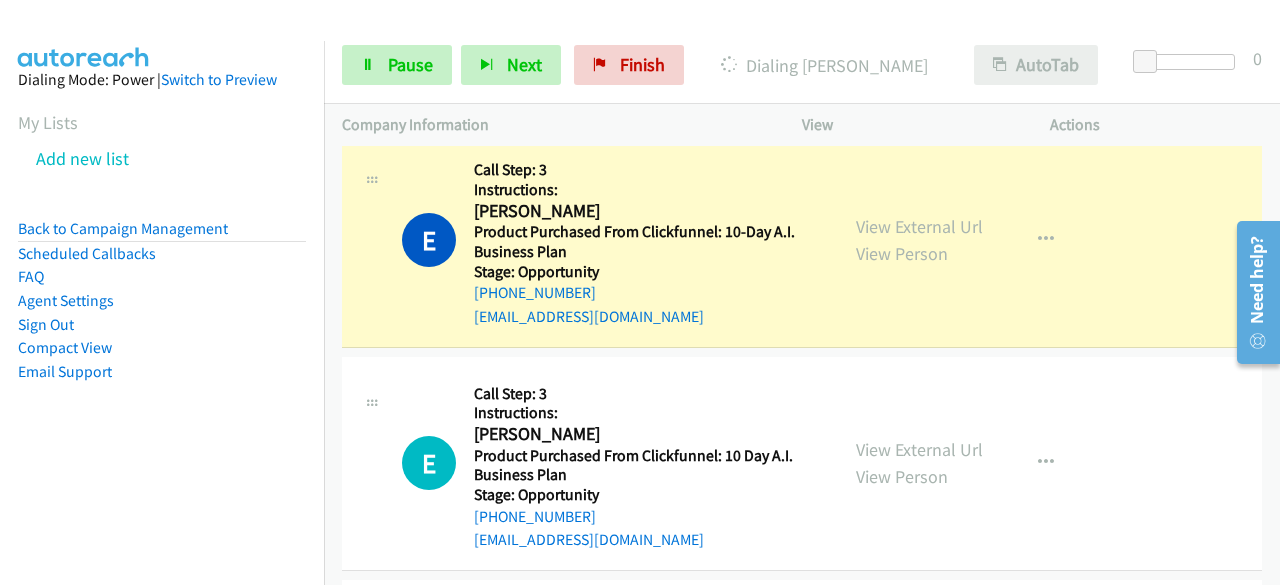 scroll, scrollTop: 29587, scrollLeft: 0, axis: vertical 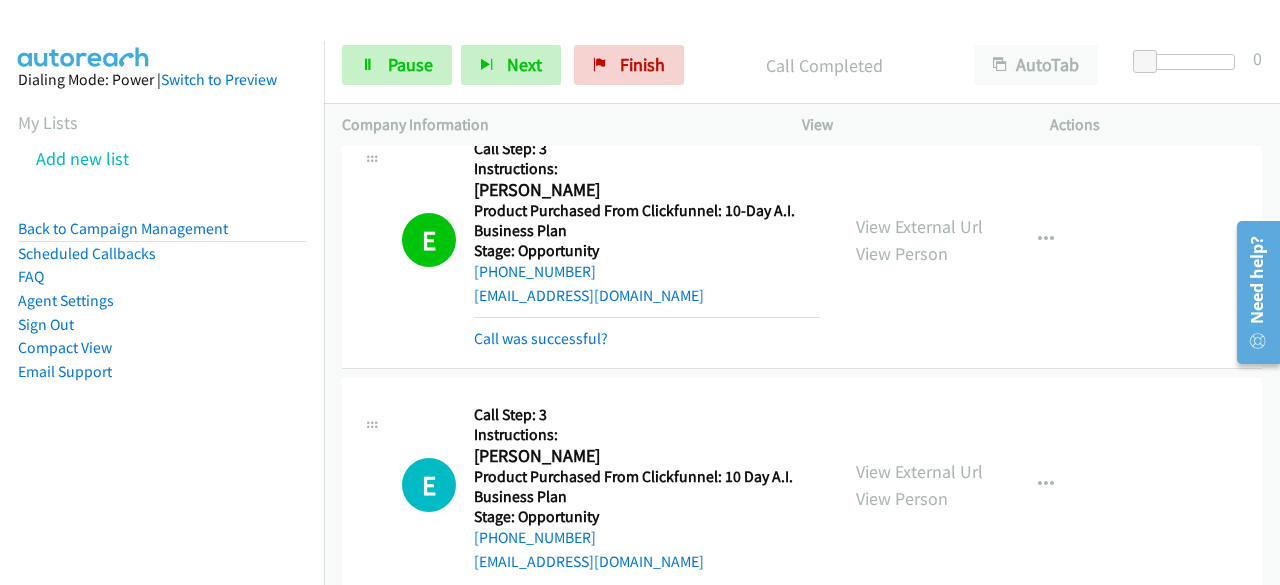 click on "Dialing Mode: Power
|
Switch to Preview
My Lists
Add new list
Back to Campaign Management
Scheduled Callbacks
FAQ
Agent Settings
Sign Out
Compact View
Email Support" at bounding box center [162, 333] 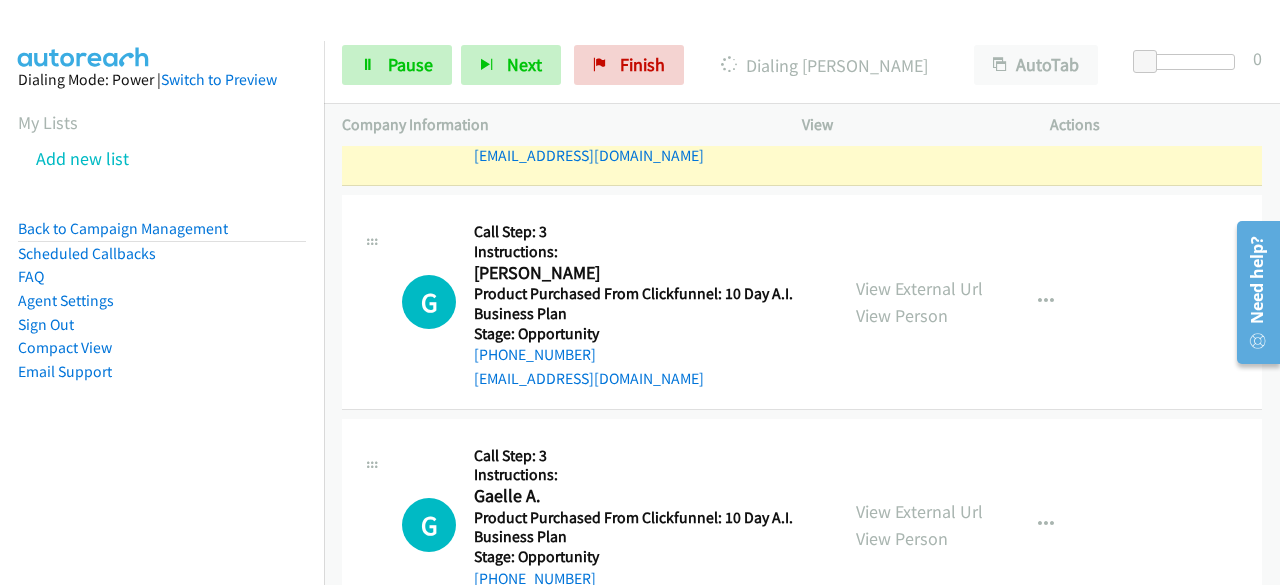 scroll, scrollTop: 30035, scrollLeft: 0, axis: vertical 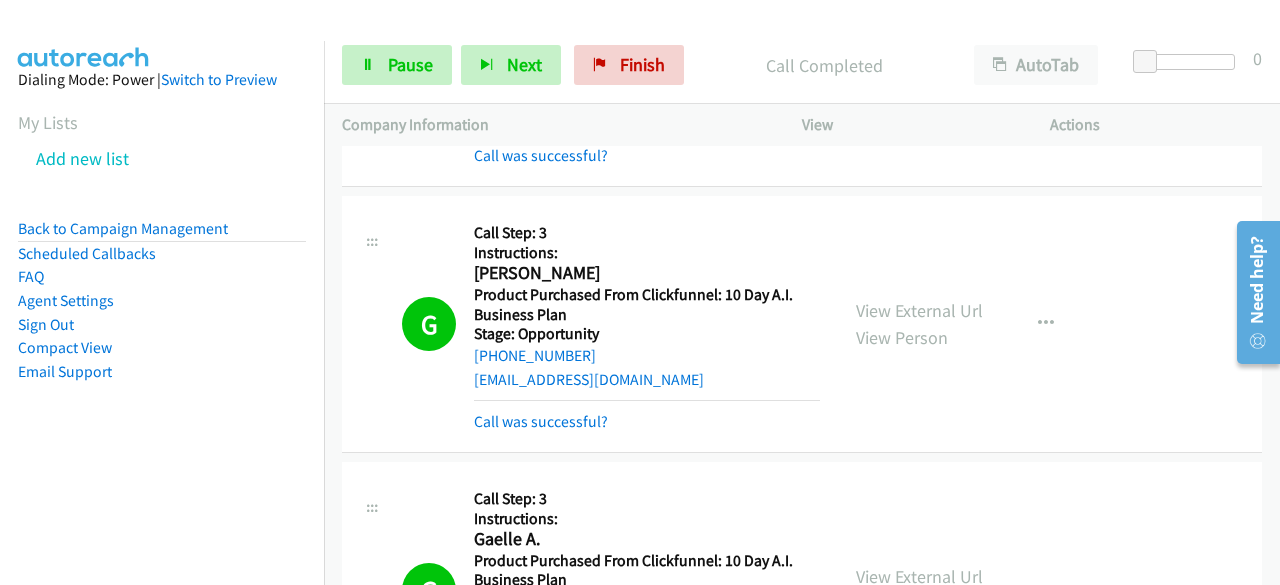 click on "Dialing Mode: Power
|
Switch to Preview
My Lists
Add new list
Back to Campaign Management
Scheduled Callbacks
FAQ
Agent Settings
Sign Out
Compact View
Email Support" at bounding box center (162, 257) 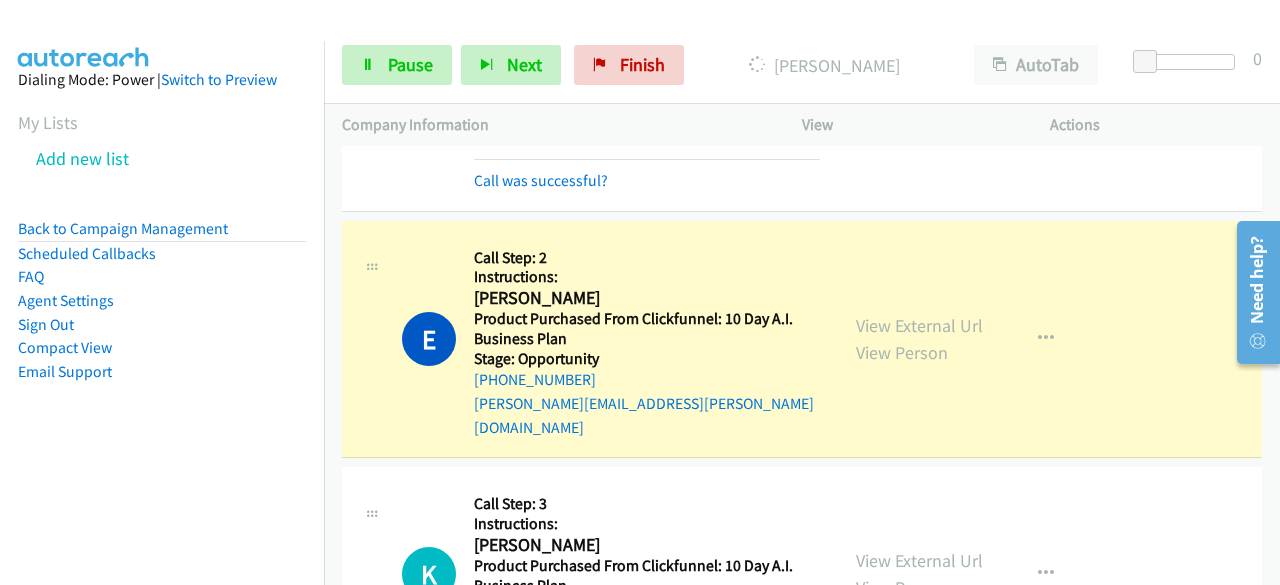 scroll, scrollTop: 30809, scrollLeft: 0, axis: vertical 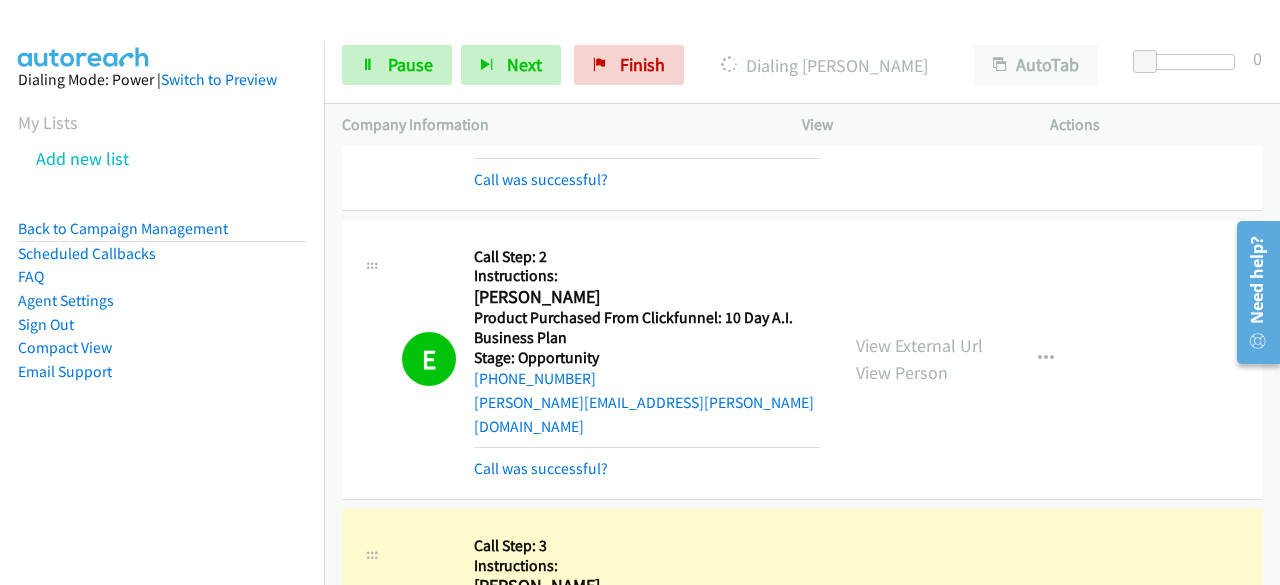 click on "Dialing Mode: Power
|
Switch to Preview
My Lists
Add new list
Back to Campaign Management
Scheduled Callbacks
FAQ
Agent Settings
Sign Out
Compact View
Email Support" at bounding box center (162, 257) 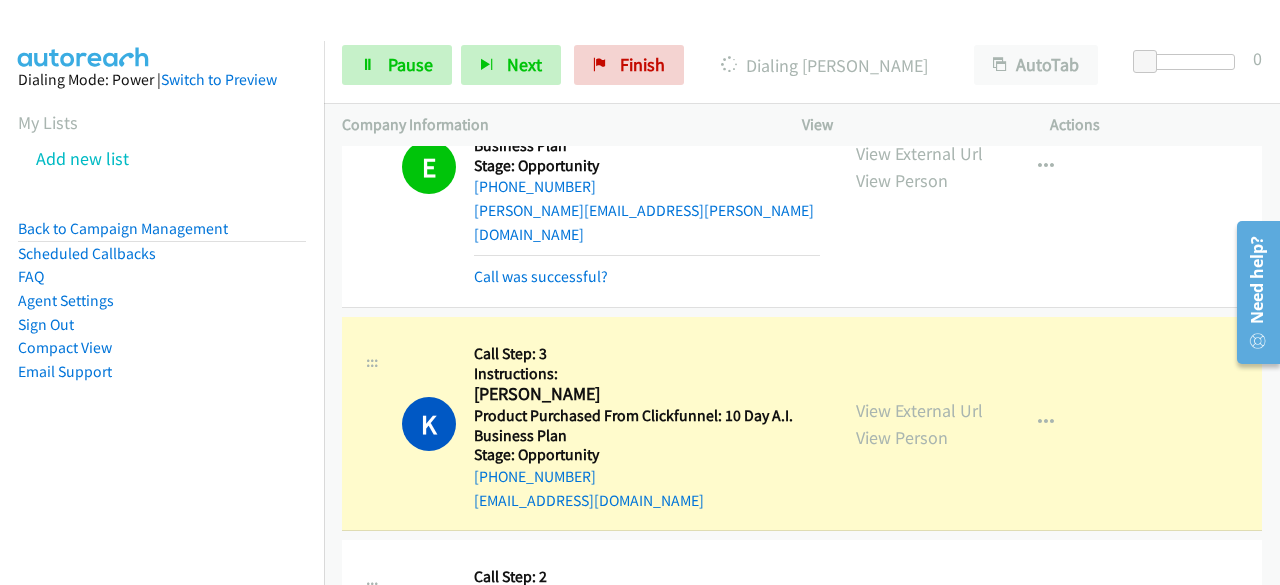 scroll, scrollTop: 31070, scrollLeft: 0, axis: vertical 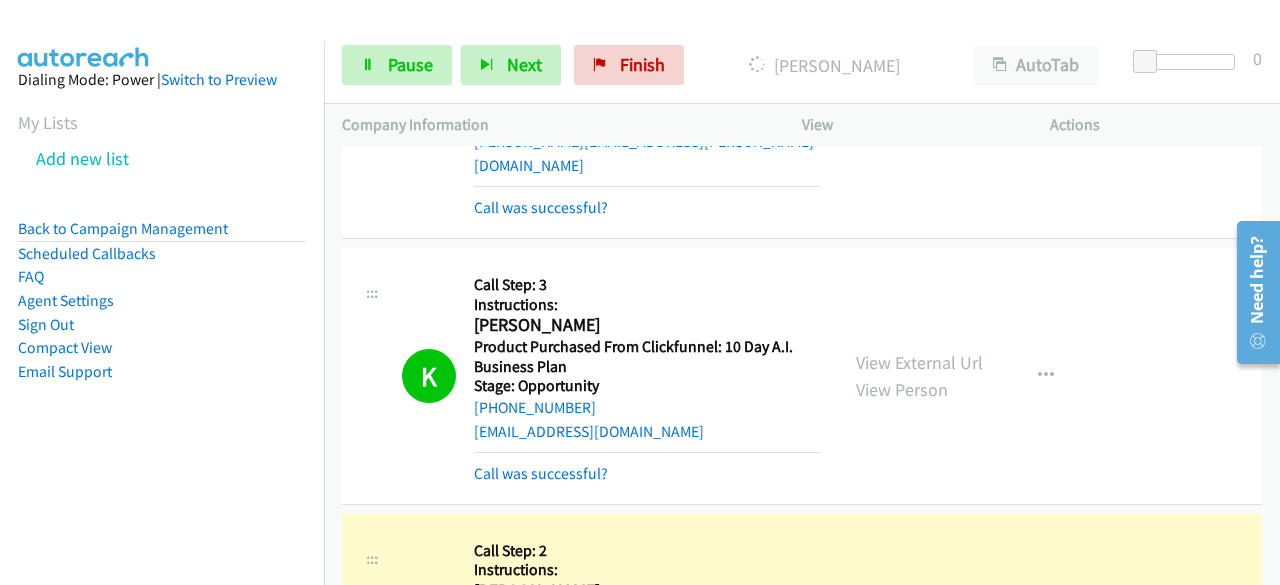click on "Dialing Mode: Power
|
Switch to Preview
My Lists
Add new list
Back to Campaign Management
Scheduled Callbacks
FAQ
Agent Settings
Sign Out
Compact View
Email Support" at bounding box center [162, 333] 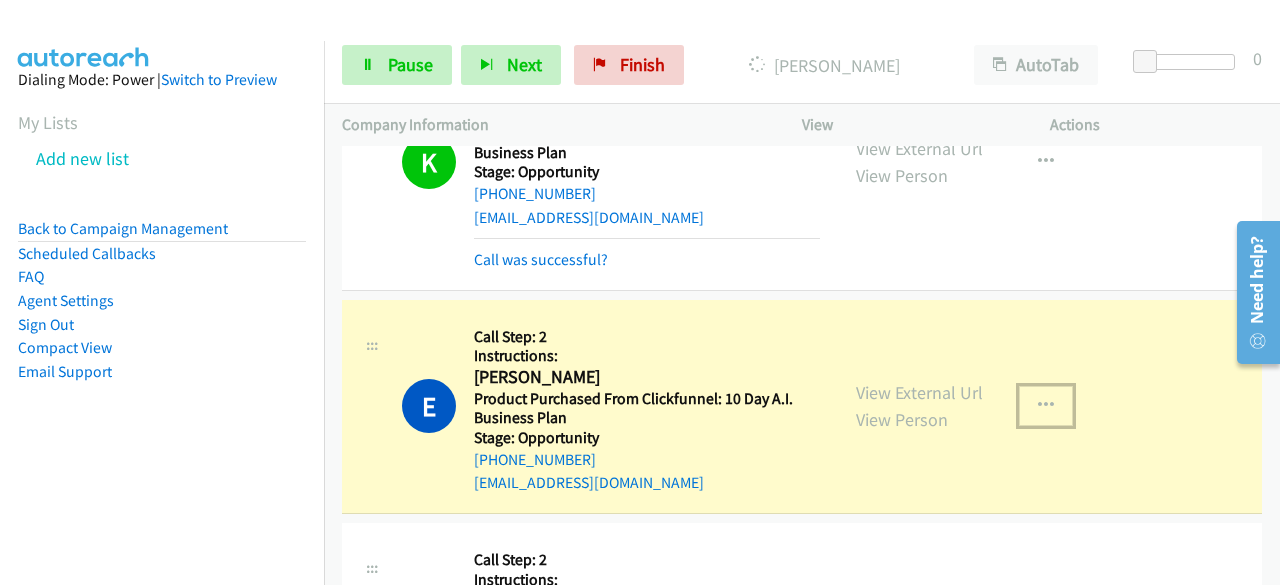 click at bounding box center [1046, 406] 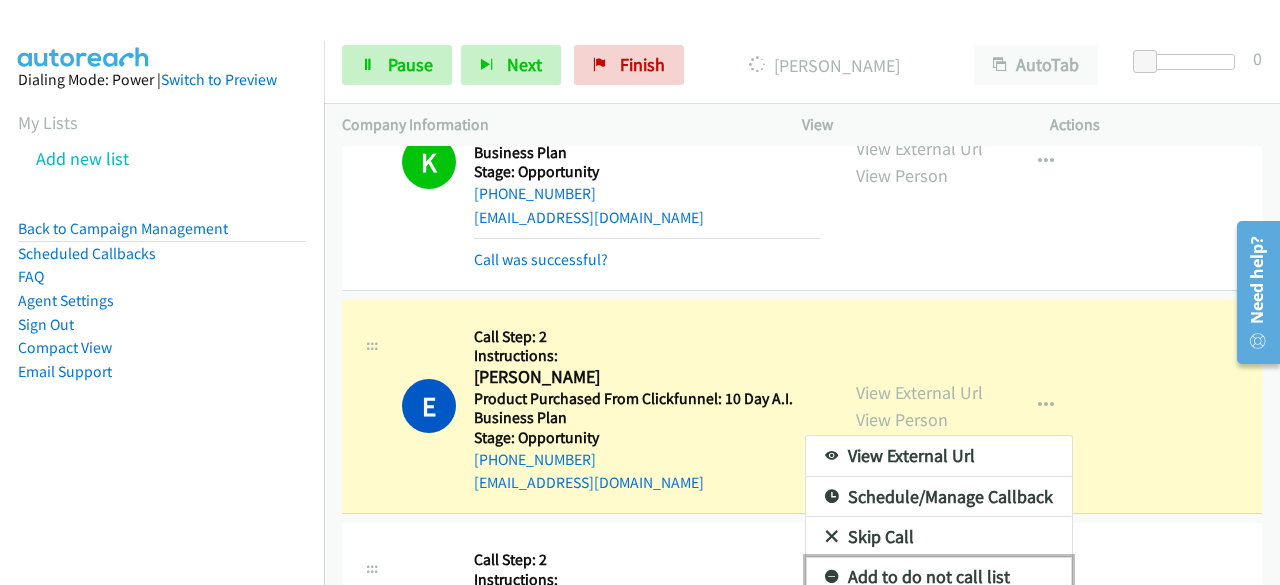 click on "Add to do not call list" at bounding box center (939, 577) 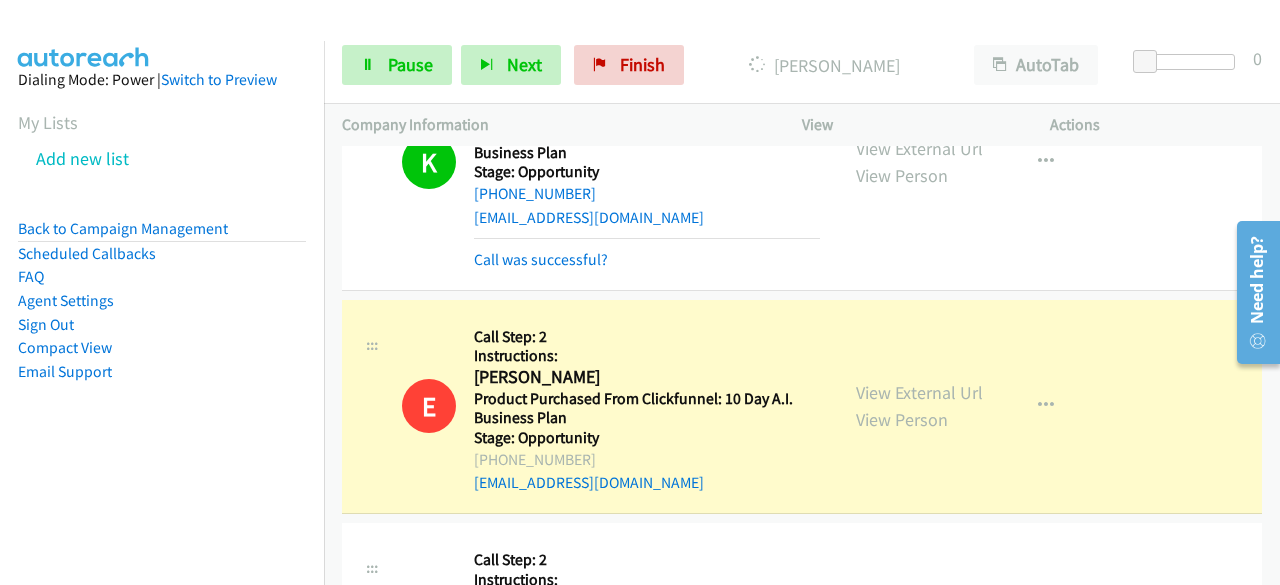 scroll, scrollTop: 31505, scrollLeft: 0, axis: vertical 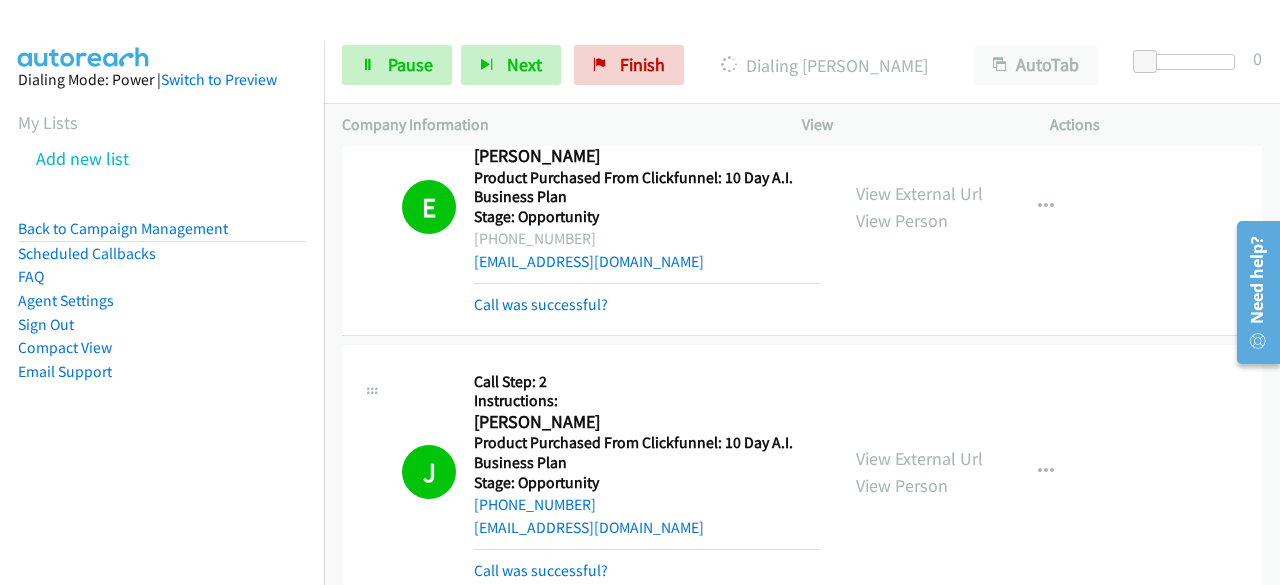 click on "Dialing Mode: Power
|
Switch to Preview
My Lists
Add new list
Back to Campaign Management
Scheduled Callbacks
FAQ
Agent Settings
Sign Out
Compact View
Email Support" at bounding box center [162, 257] 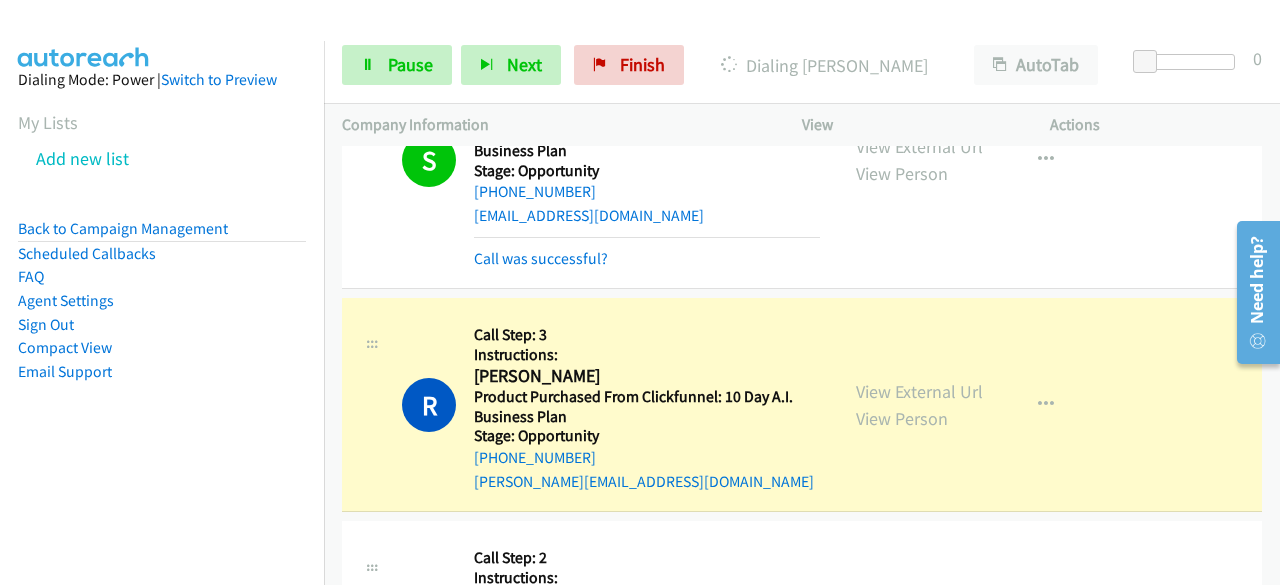 scroll, scrollTop: 32325, scrollLeft: 0, axis: vertical 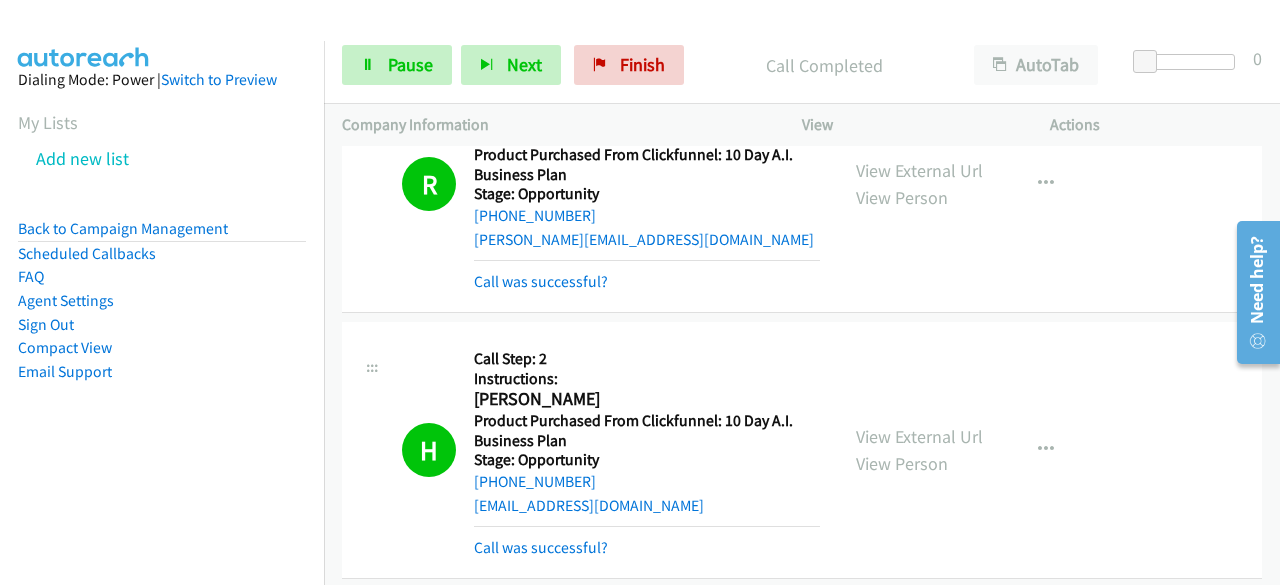 click on "Dialing Mode: Power
|
Switch to Preview
My Lists
Add new list
Back to Campaign Management
Scheduled Callbacks
FAQ
Agent Settings
Sign Out
Compact View
Email Support" at bounding box center (162, 257) 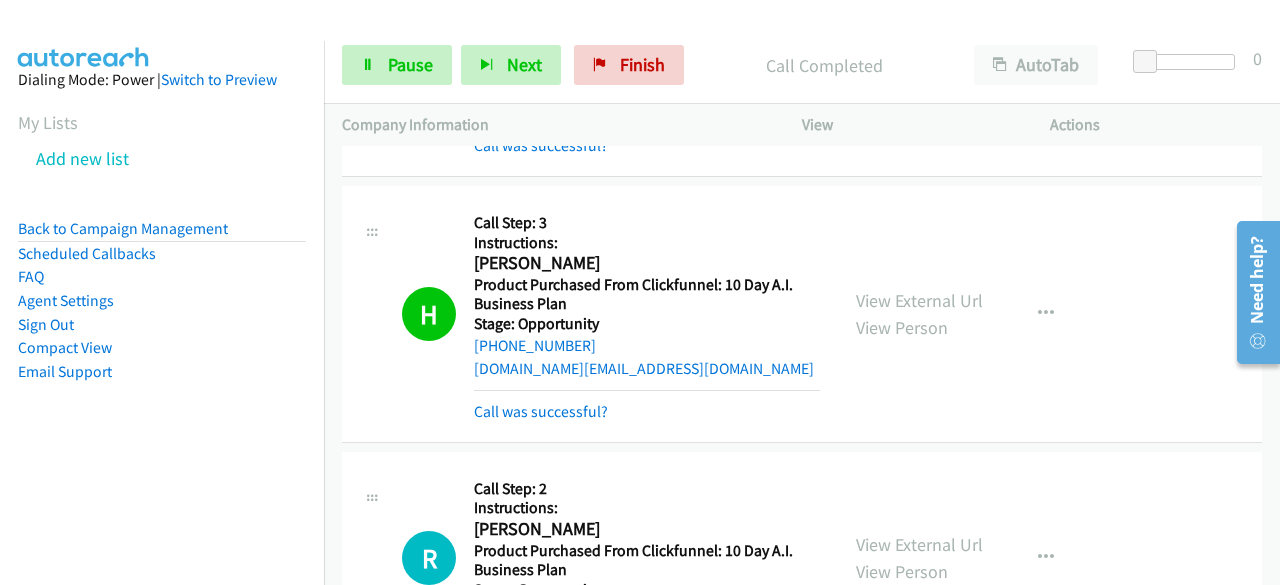 scroll, scrollTop: 32738, scrollLeft: 0, axis: vertical 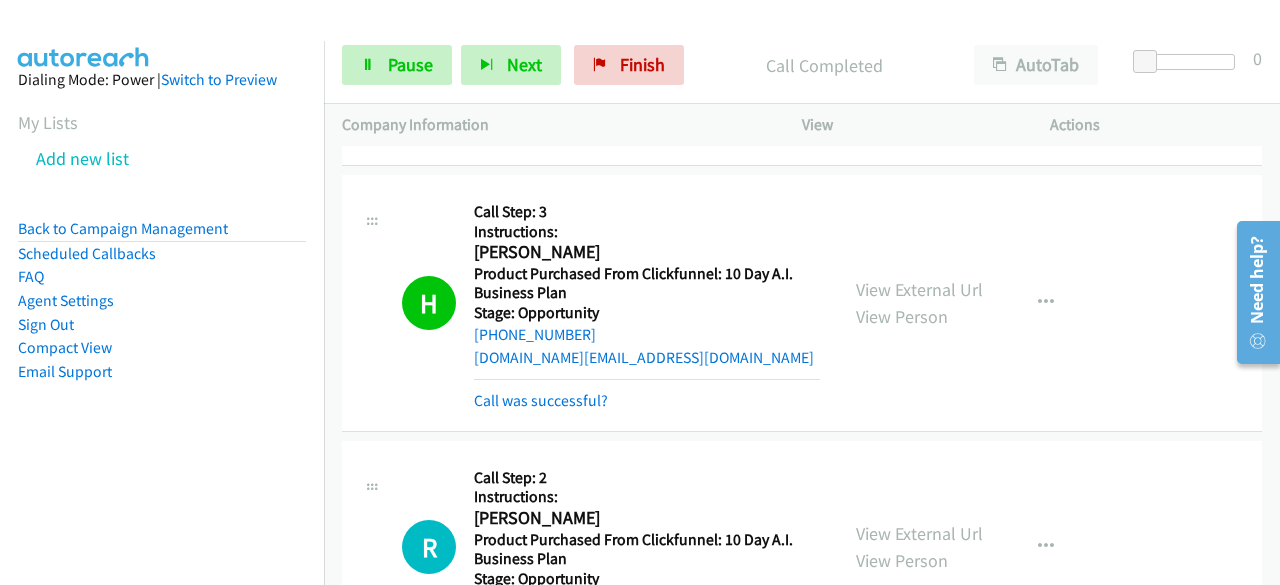click on "Dialing Mode: Power
|
Switch to Preview
My Lists
Add new list
Back to Campaign Management
Scheduled Callbacks
FAQ
Agent Settings
Sign Out
Compact View
Email Support" at bounding box center (162, 257) 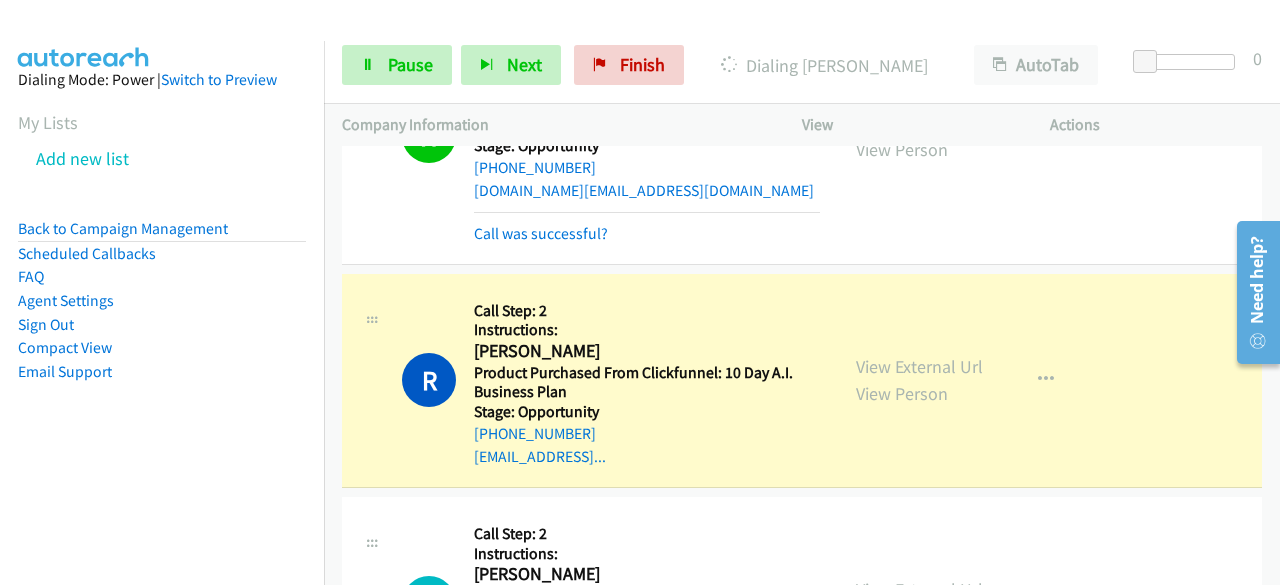 scroll, scrollTop: 32906, scrollLeft: 0, axis: vertical 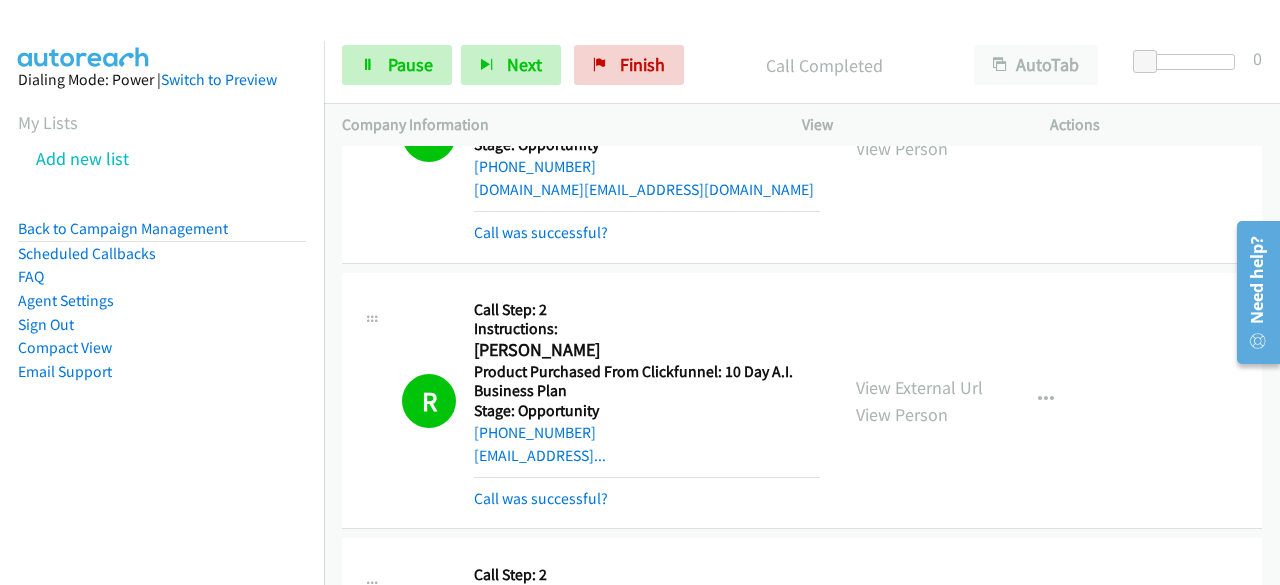 click on "Dialing Mode: Power
|
Switch to Preview
My Lists
Add new list
Back to Campaign Management
Scheduled Callbacks
FAQ
Agent Settings
Sign Out
Compact View
Email Support" at bounding box center [162, 257] 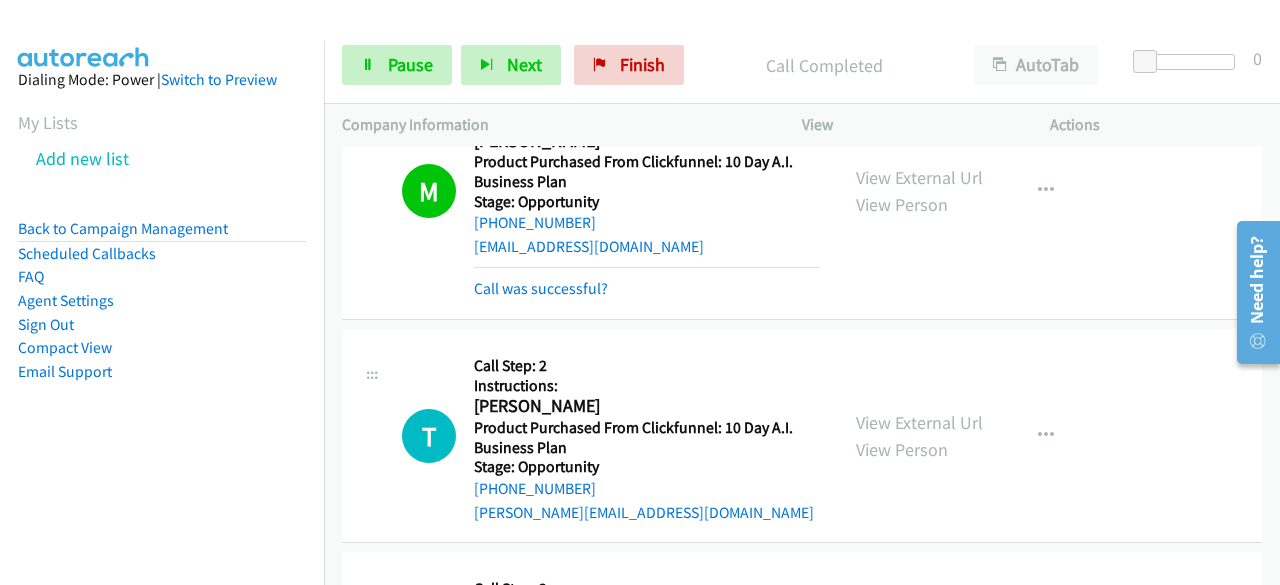 scroll, scrollTop: 33650, scrollLeft: 0, axis: vertical 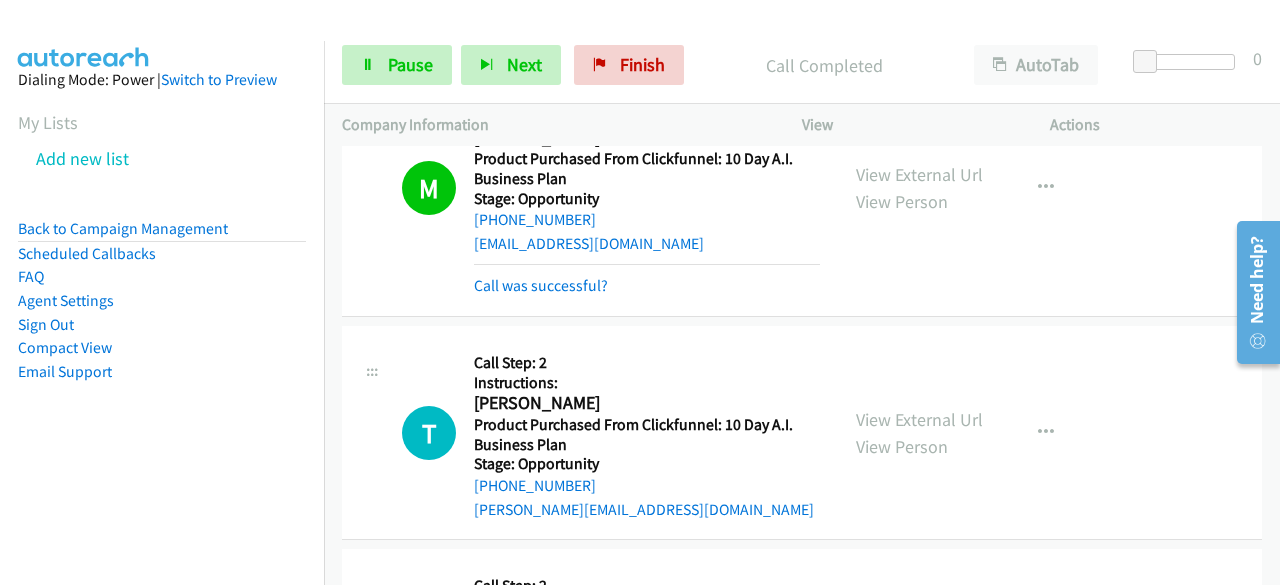 click on "Dialing Mode: Power
|
Switch to Preview
My Lists
Add new list
Back to Campaign Management
Scheduled Callbacks
FAQ
Agent Settings
Sign Out
Compact View
Email Support" at bounding box center (162, 257) 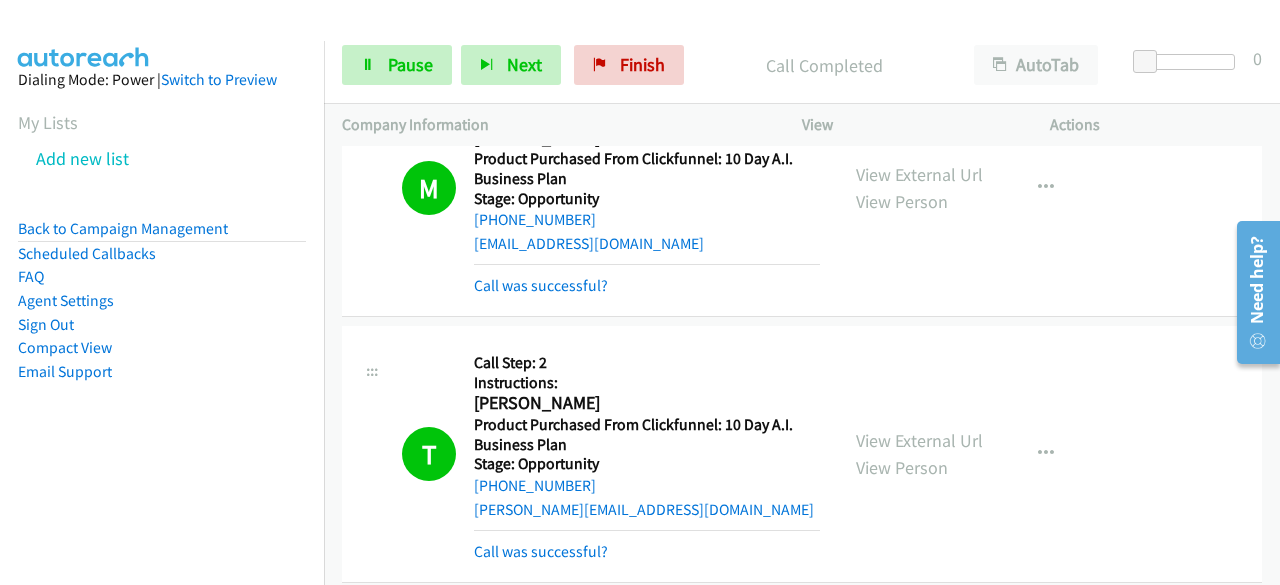 click on "Dialing Mode: Power
|
Switch to Preview
My Lists
Add new list
Back to Campaign Management
Scheduled Callbacks
FAQ
Agent Settings
Sign Out
Compact View
Email Support" at bounding box center (162, 333) 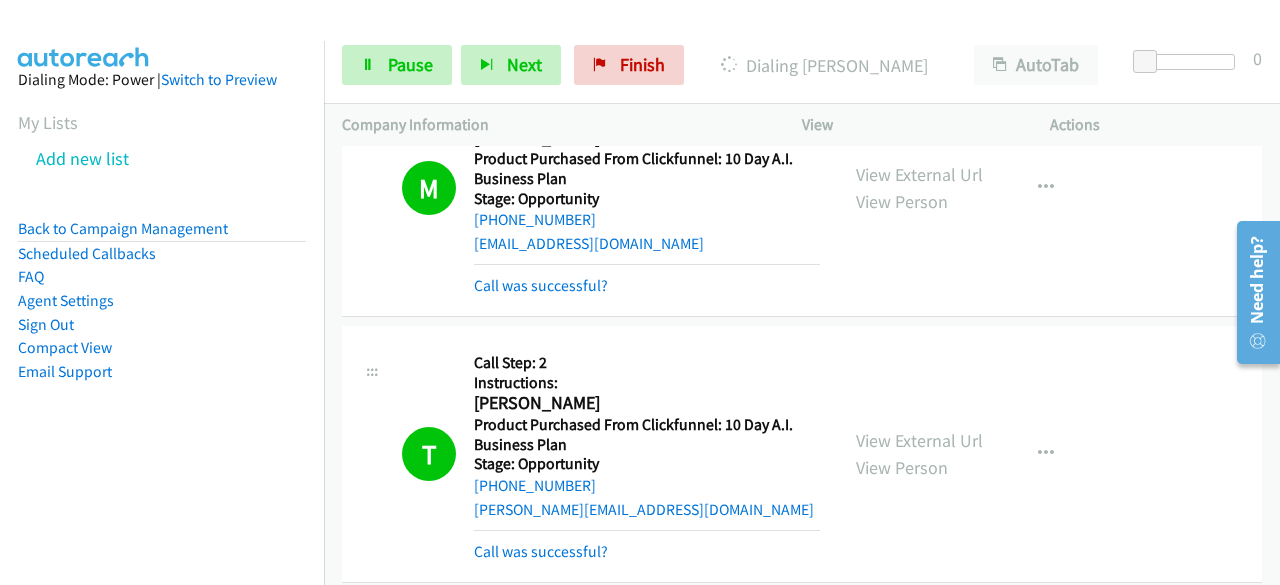 click on "Dialing Mode: Power
|
Switch to Preview
My Lists
Add new list
Back to Campaign Management
Scheduled Callbacks
FAQ
Agent Settings
Sign Out
Compact View
Email Support" at bounding box center (162, 257) 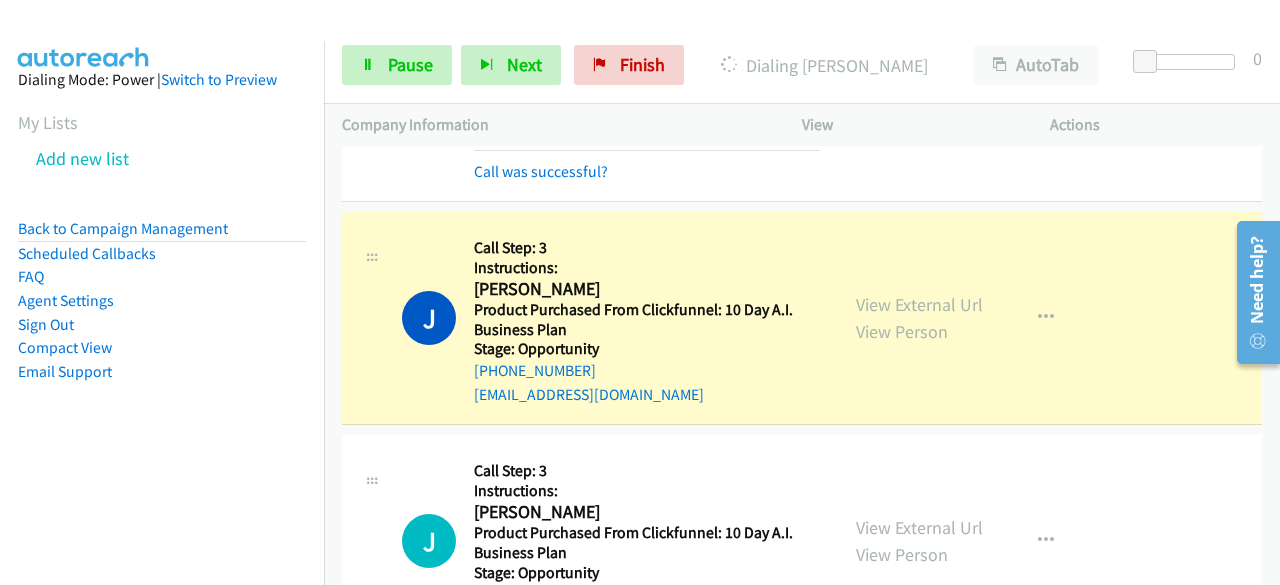 scroll, scrollTop: 34978, scrollLeft: 0, axis: vertical 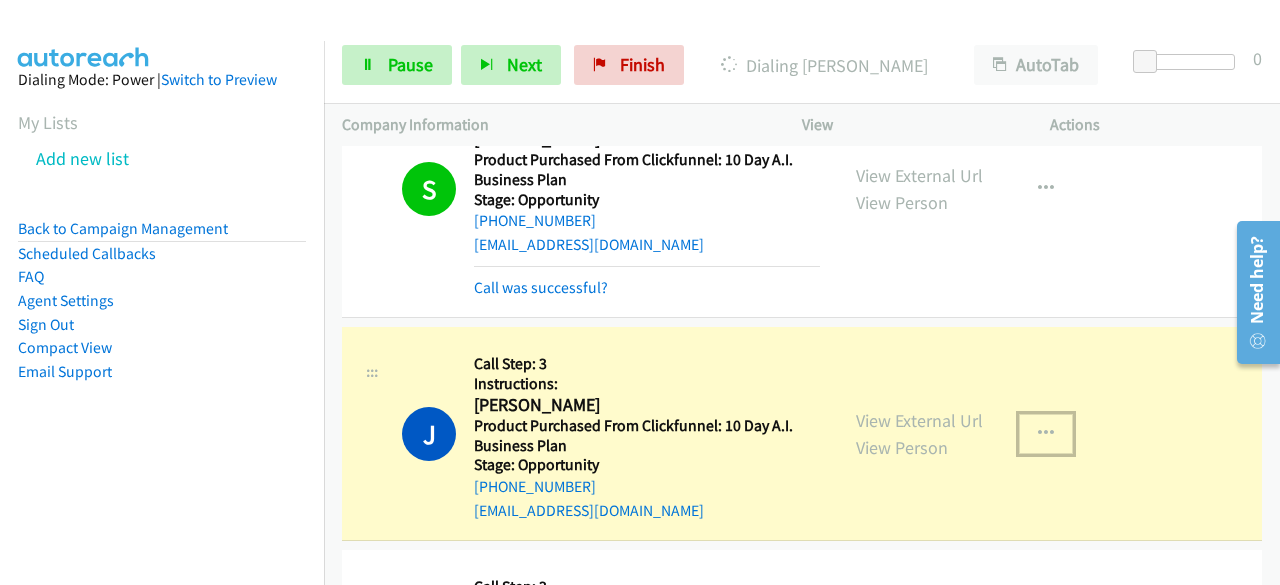 click at bounding box center (1046, 434) 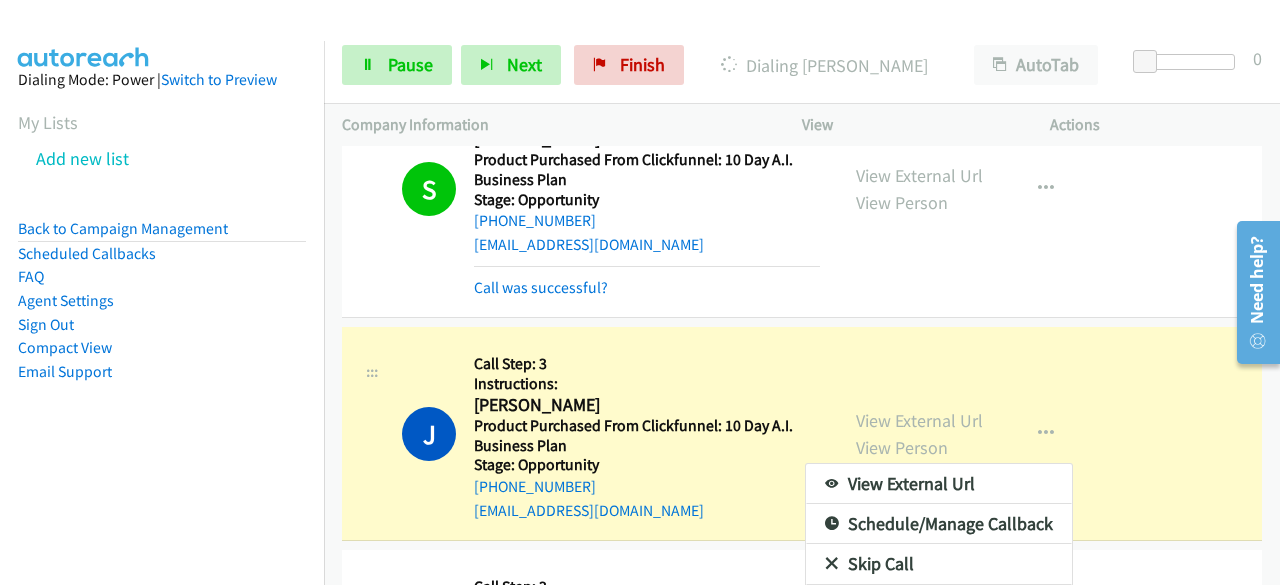 click at bounding box center (640, 292) 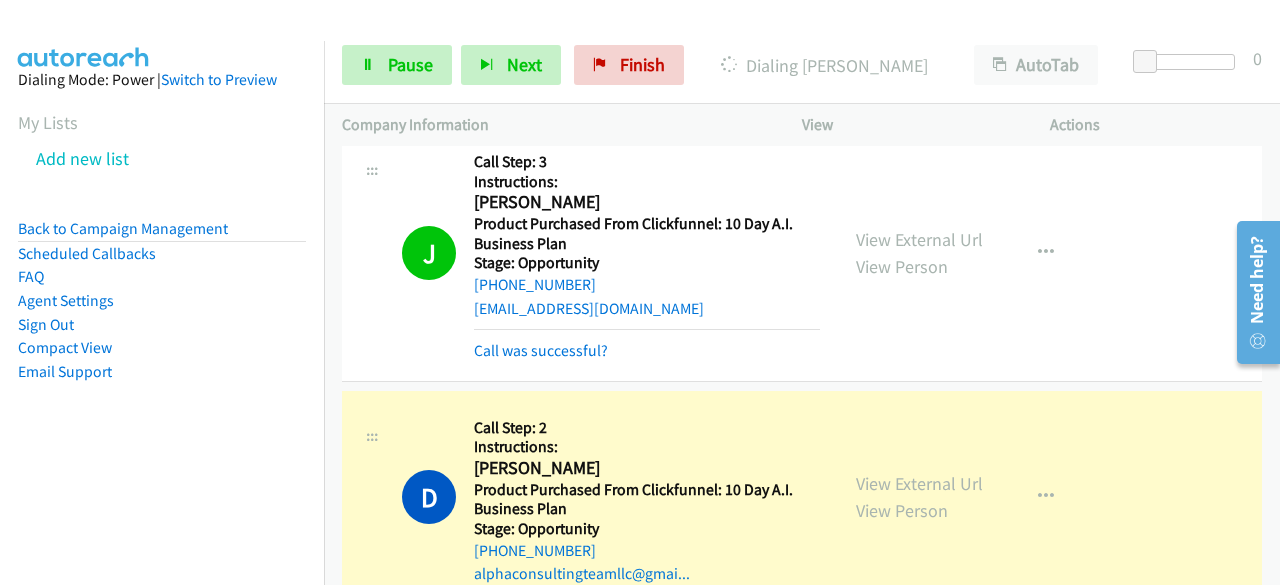 scroll, scrollTop: 35448, scrollLeft: 0, axis: vertical 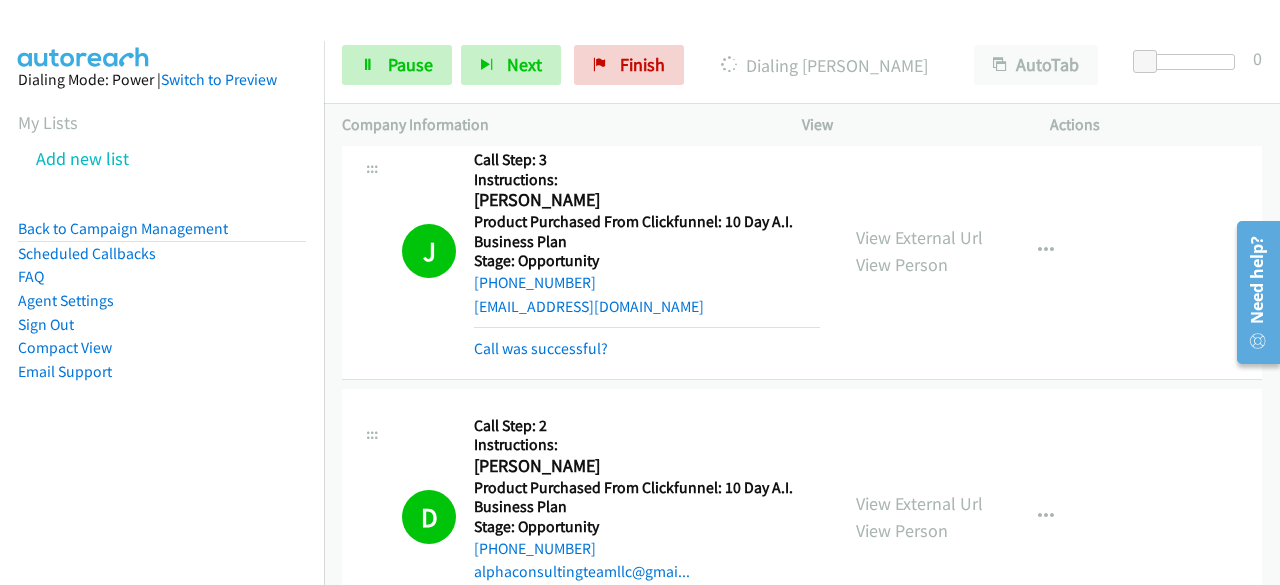 click on "Dialing Mode: Power
|
Switch to Preview
My Lists
Add new list
Back to Campaign Management
Scheduled Callbacks
FAQ
Agent Settings
Sign Out
Compact View
Email Support" at bounding box center [162, 257] 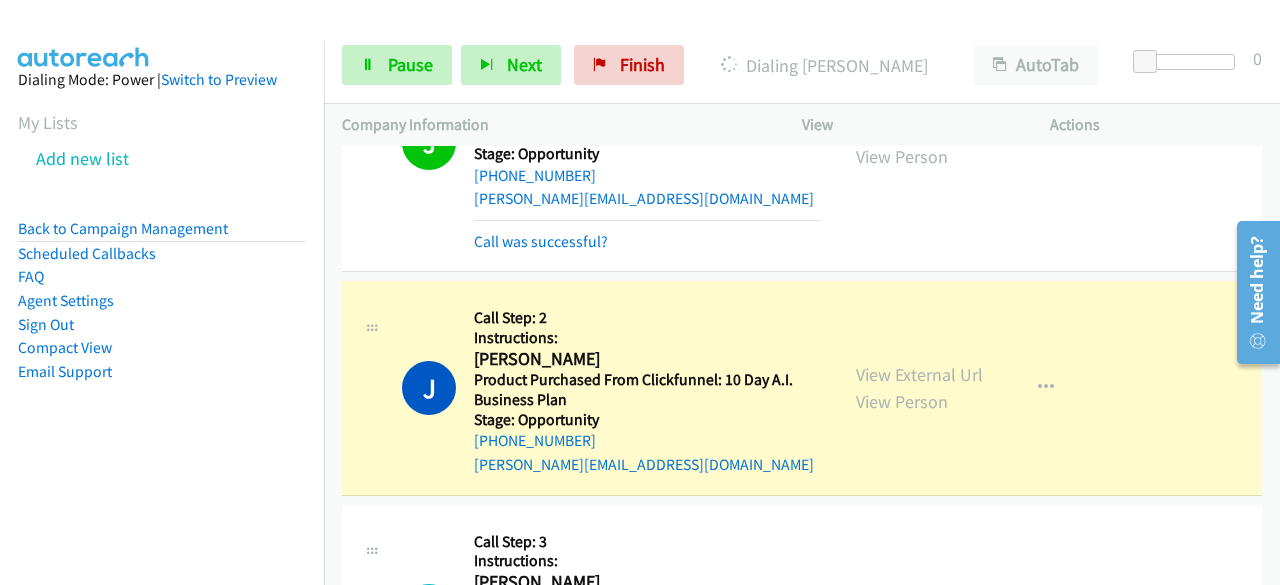 scroll, scrollTop: 36088, scrollLeft: 0, axis: vertical 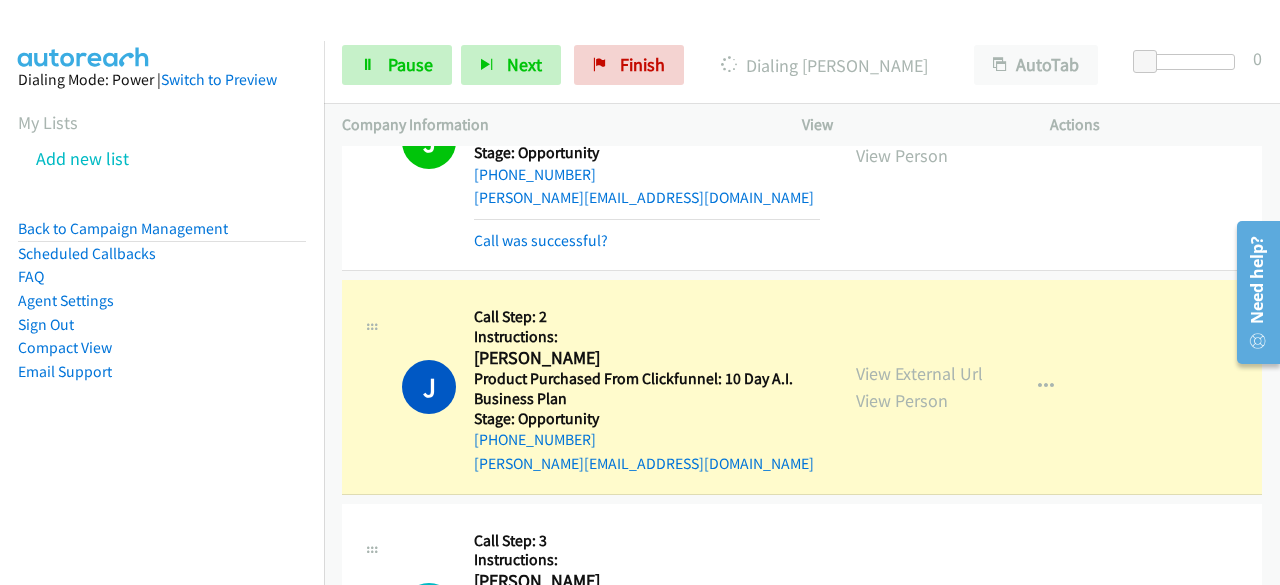 click on "Dialing Mode: Power
|
Switch to Preview
My Lists
Add new list
Back to Campaign Management
Scheduled Callbacks
FAQ
Agent Settings
Sign Out
Compact View
Email Support" at bounding box center (162, 257) 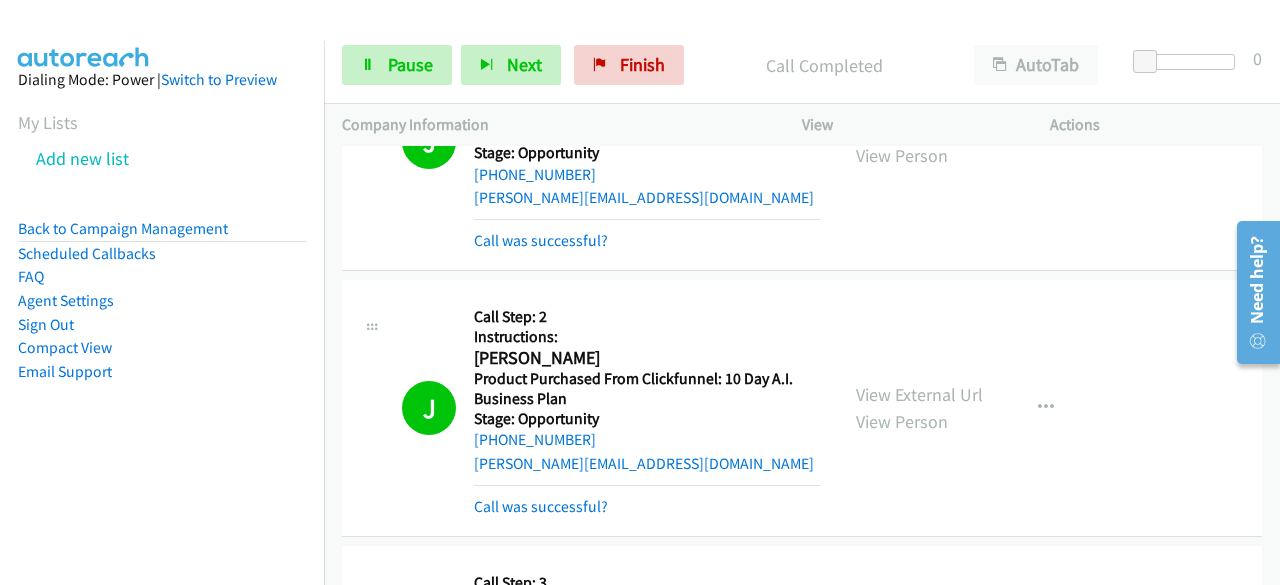 click on "Dialing Mode: Power
|
Switch to Preview
My Lists
Add new list
Back to Campaign Management
Scheduled Callbacks
FAQ
Agent Settings
Sign Out
Compact View
Email Support" at bounding box center (162, 257) 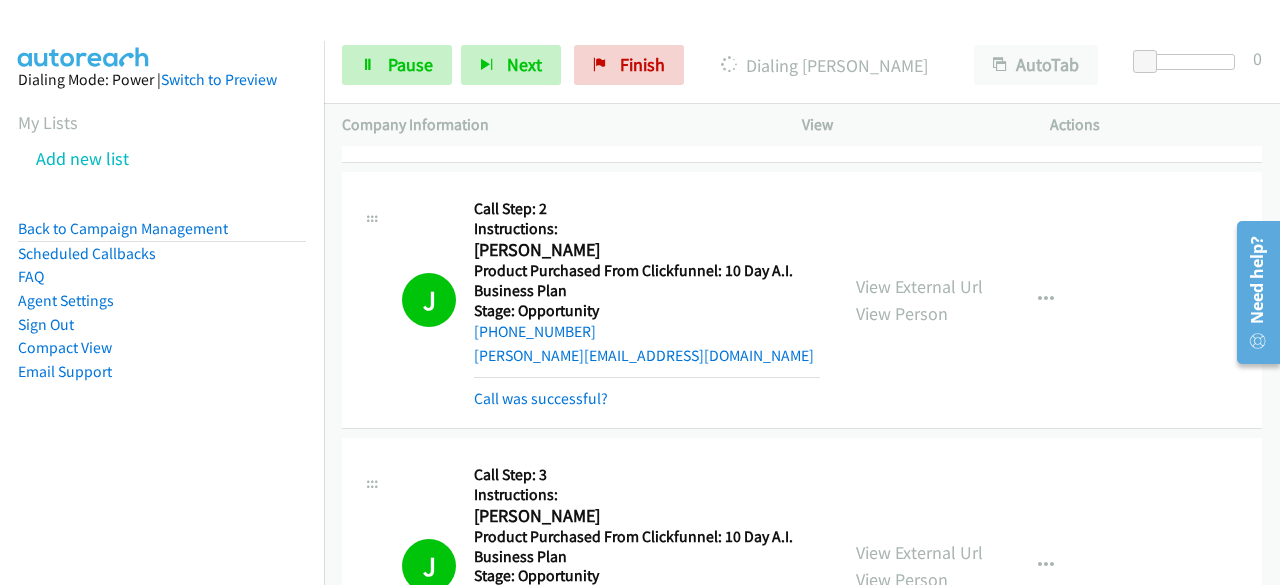 click on "My Lists
Add new list" at bounding box center (162, 145) 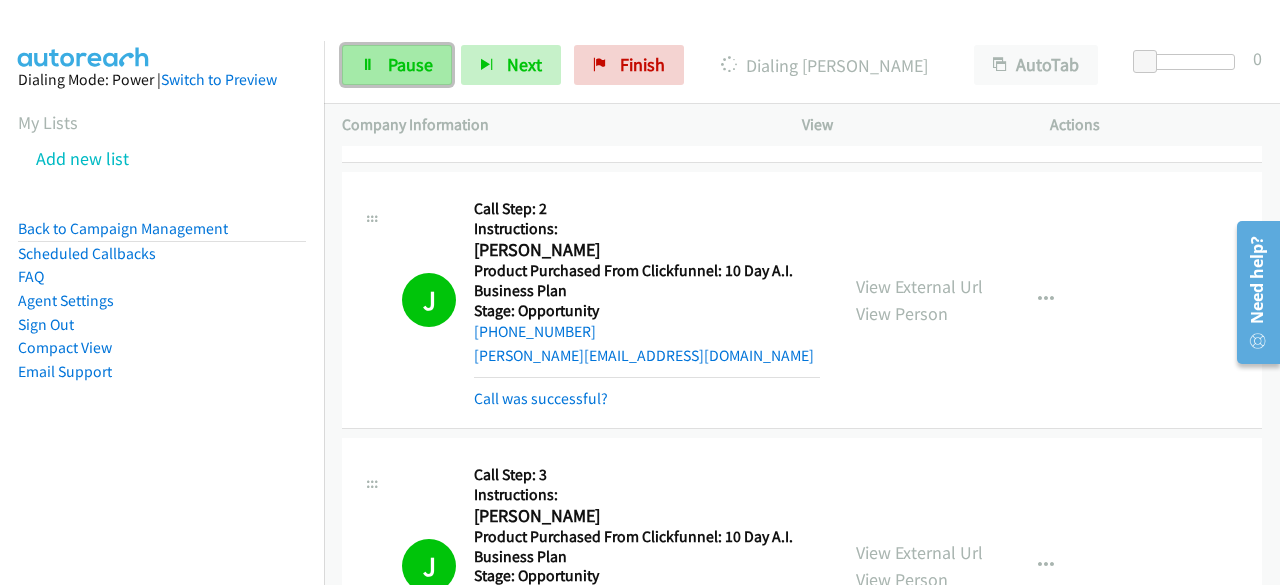 click on "Pause" at bounding box center (410, 64) 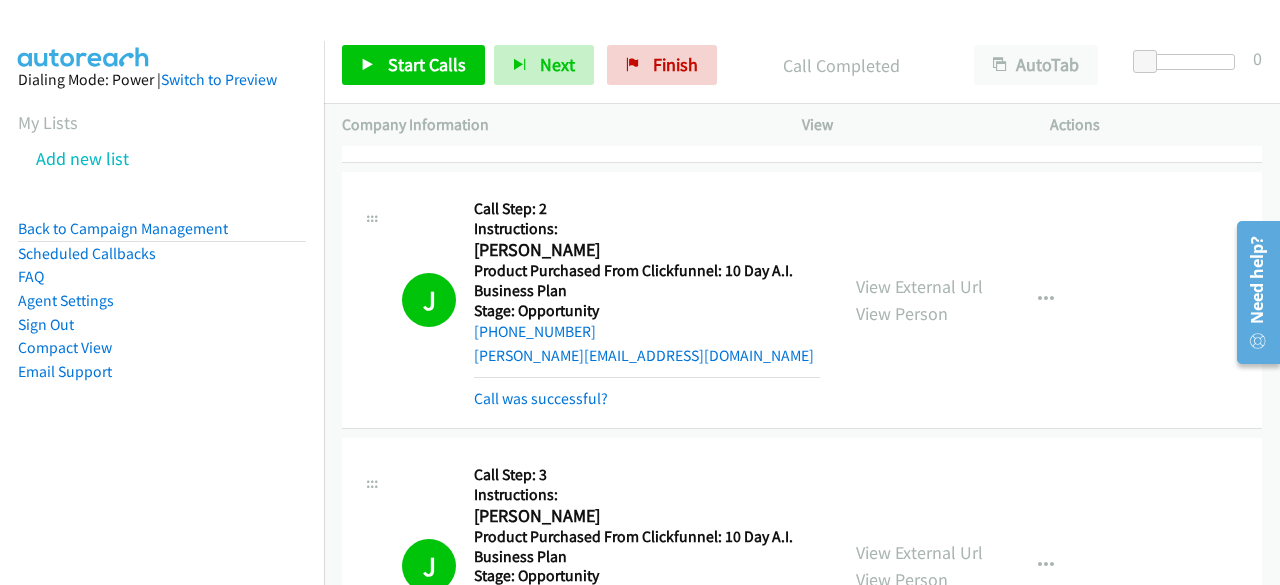 click on "Dialing Mode: Power
|
Switch to Preview
My Lists
Add new list
Back to Campaign Management
Scheduled Callbacks
FAQ
Agent Settings
Sign Out
Compact View
Email Support" at bounding box center (162, 257) 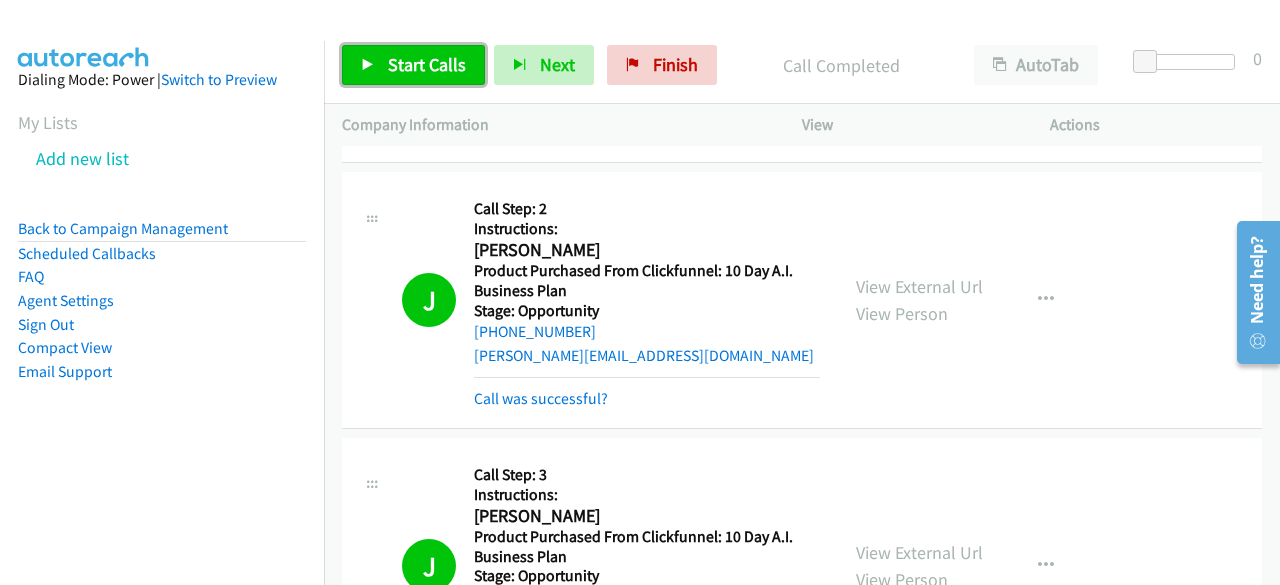click on "Start Calls" at bounding box center (427, 64) 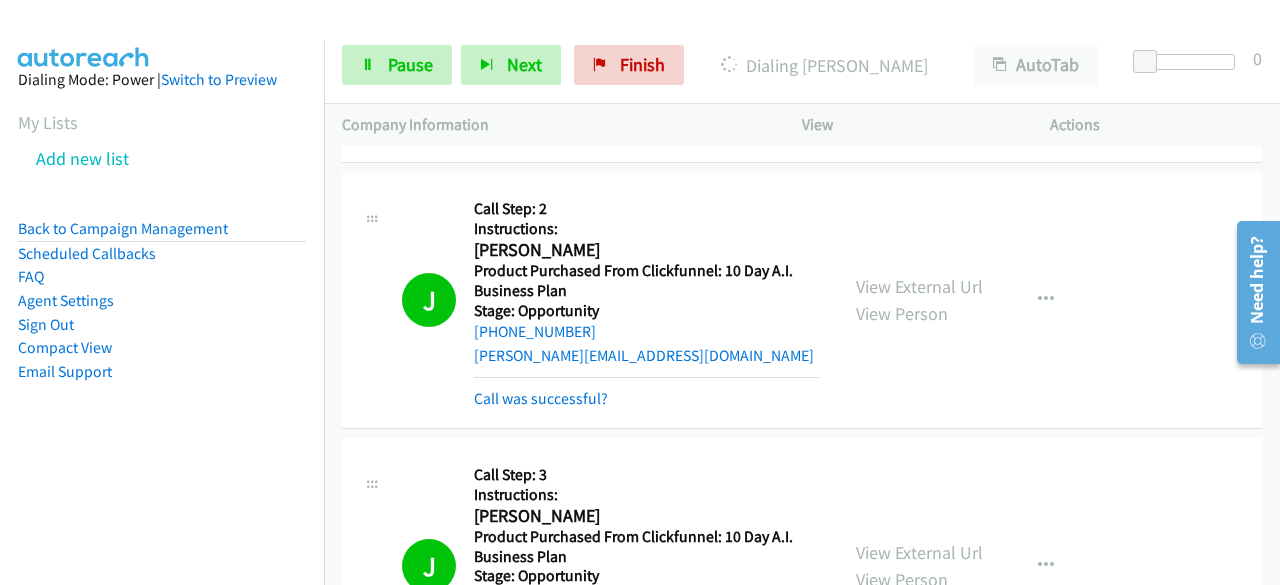 click on "Dialing Mode: Power
|
Switch to Preview
My Lists
Add new list
Back to Campaign Management
Scheduled Callbacks
FAQ
Agent Settings
Sign Out
Compact View
Email Support" at bounding box center (162, 257) 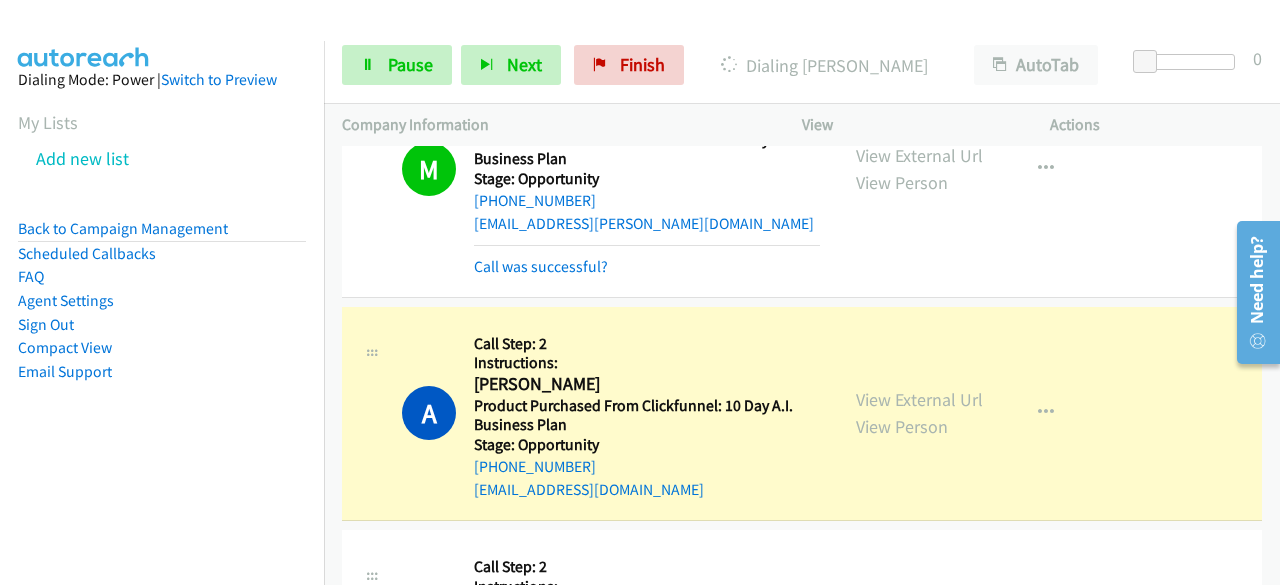 scroll, scrollTop: 37145, scrollLeft: 0, axis: vertical 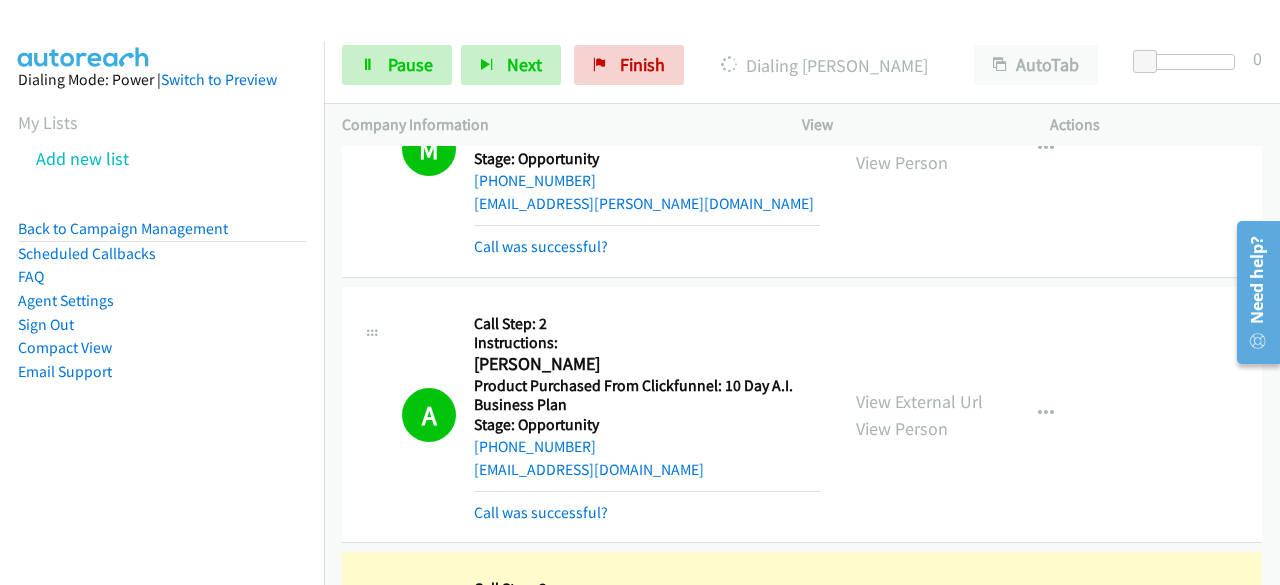 click on "Dialing Mode: Power
|
Switch to Preview
My Lists
Add new list
Back to Campaign Management
Scheduled Callbacks
FAQ
Agent Settings
Sign Out
Compact View
Email Support" at bounding box center [162, 257] 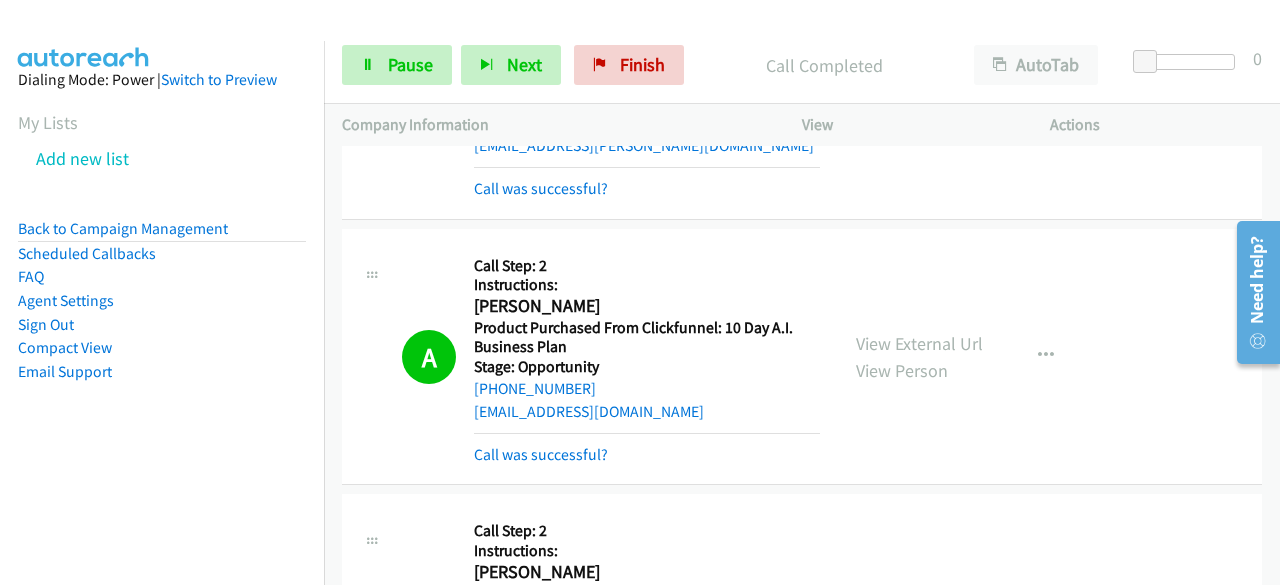 click on "Dialing Mode: Power
|
Switch to Preview
My Lists
Add new list
Back to Campaign Management
Scheduled Callbacks
FAQ
Agent Settings
Sign Out
Compact View
Email Support" at bounding box center [162, 257] 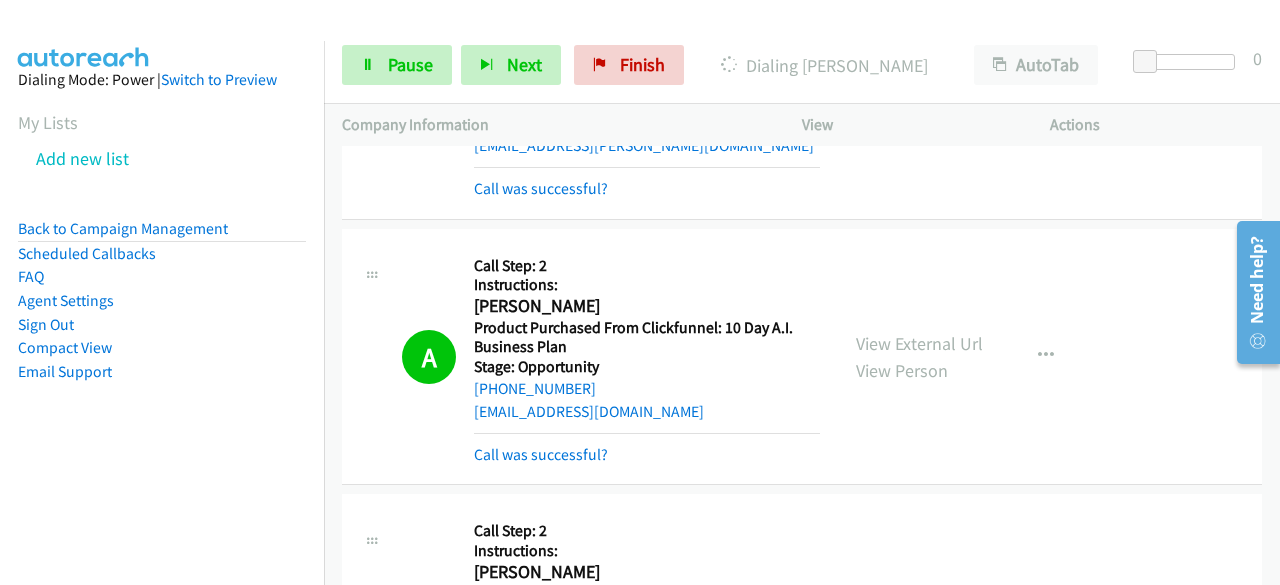 click on "Dialing Mode: Power
|
Switch to Preview
My Lists
Add new list
Back to Campaign Management
Scheduled Callbacks
FAQ
Agent Settings
Sign Out
Compact View
Email Support" at bounding box center [162, 257] 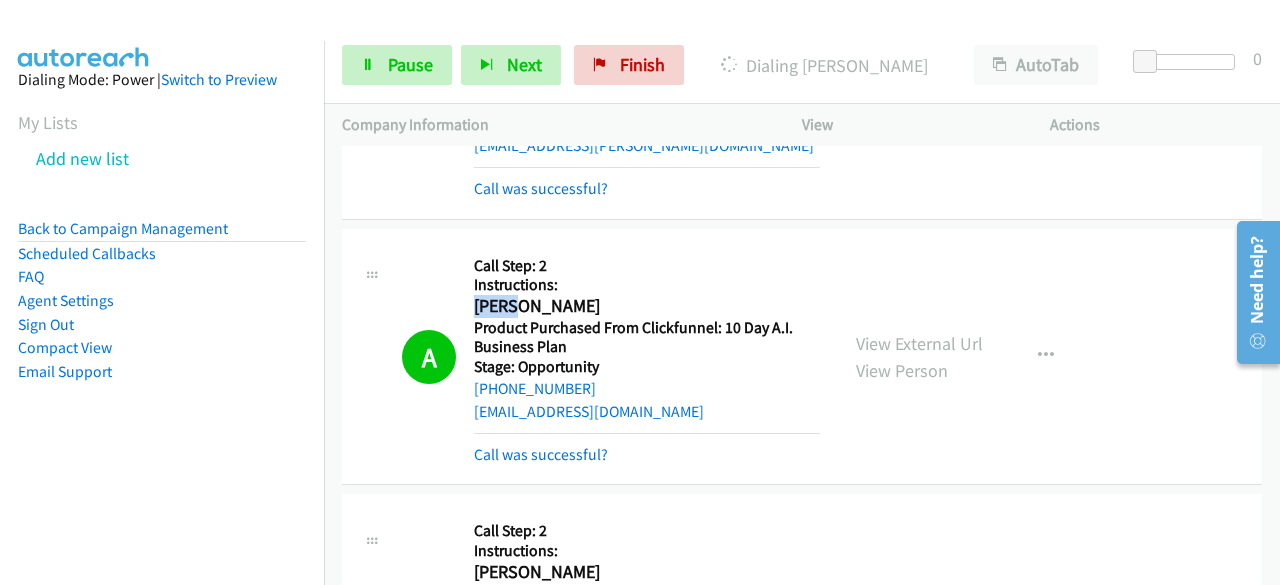 click on "[PERSON_NAME]" at bounding box center (647, 306) 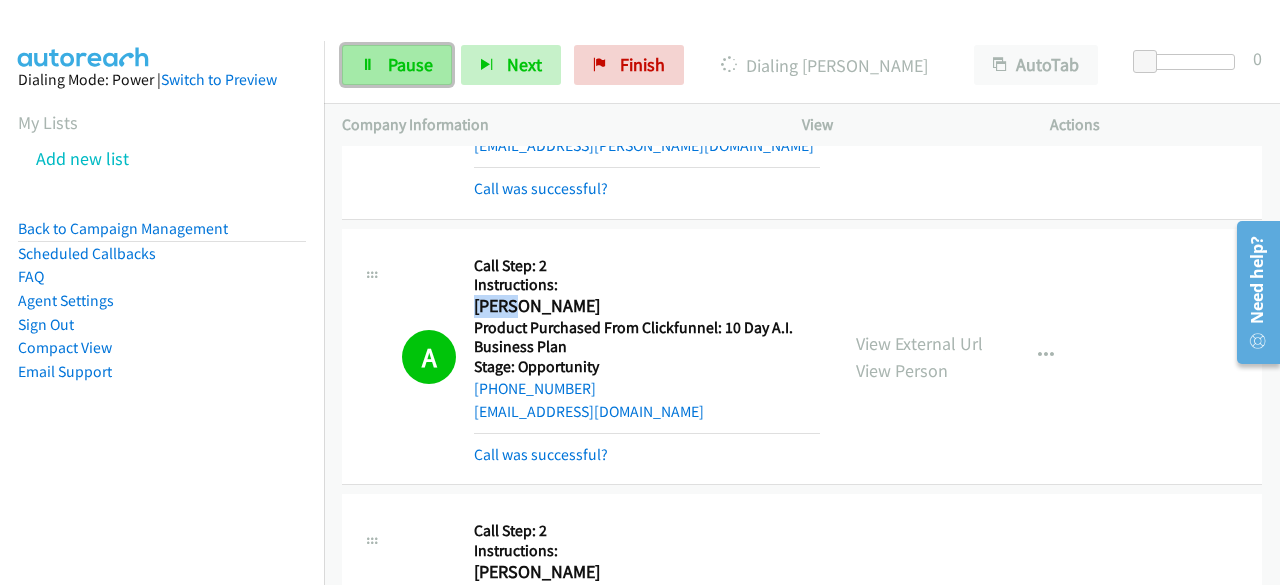 click on "Pause" at bounding box center (397, 65) 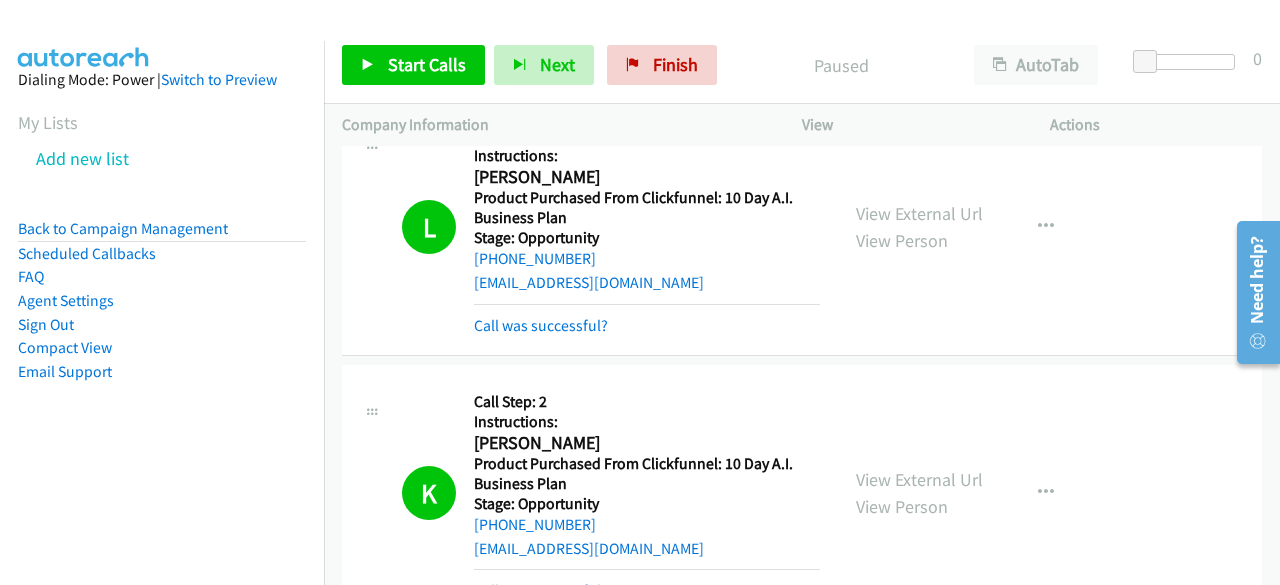 scroll, scrollTop: 37599, scrollLeft: 0, axis: vertical 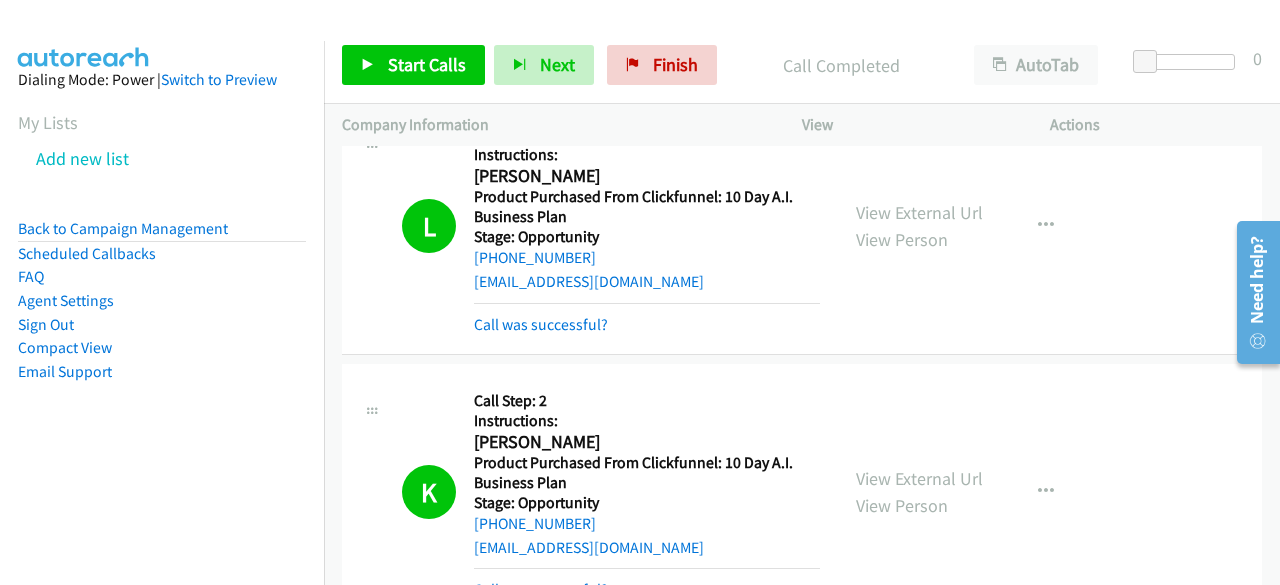 click on "My Lists
Add new list" at bounding box center [162, 145] 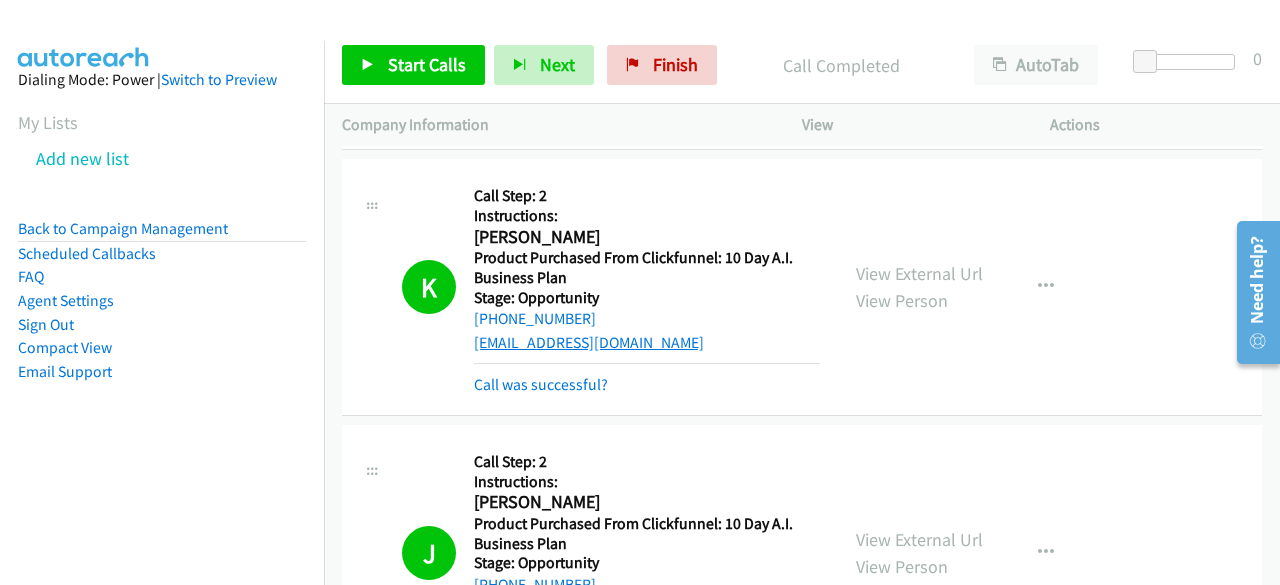 scroll, scrollTop: 37803, scrollLeft: 0, axis: vertical 